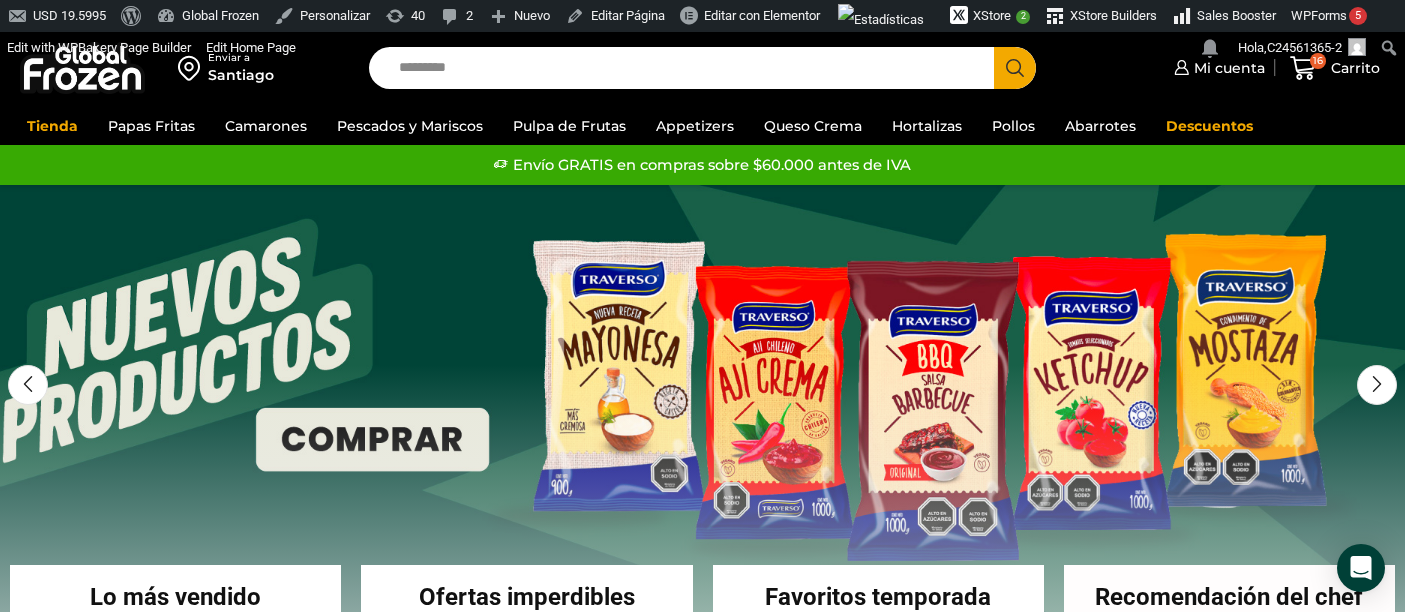 scroll, scrollTop: 0, scrollLeft: 0, axis: both 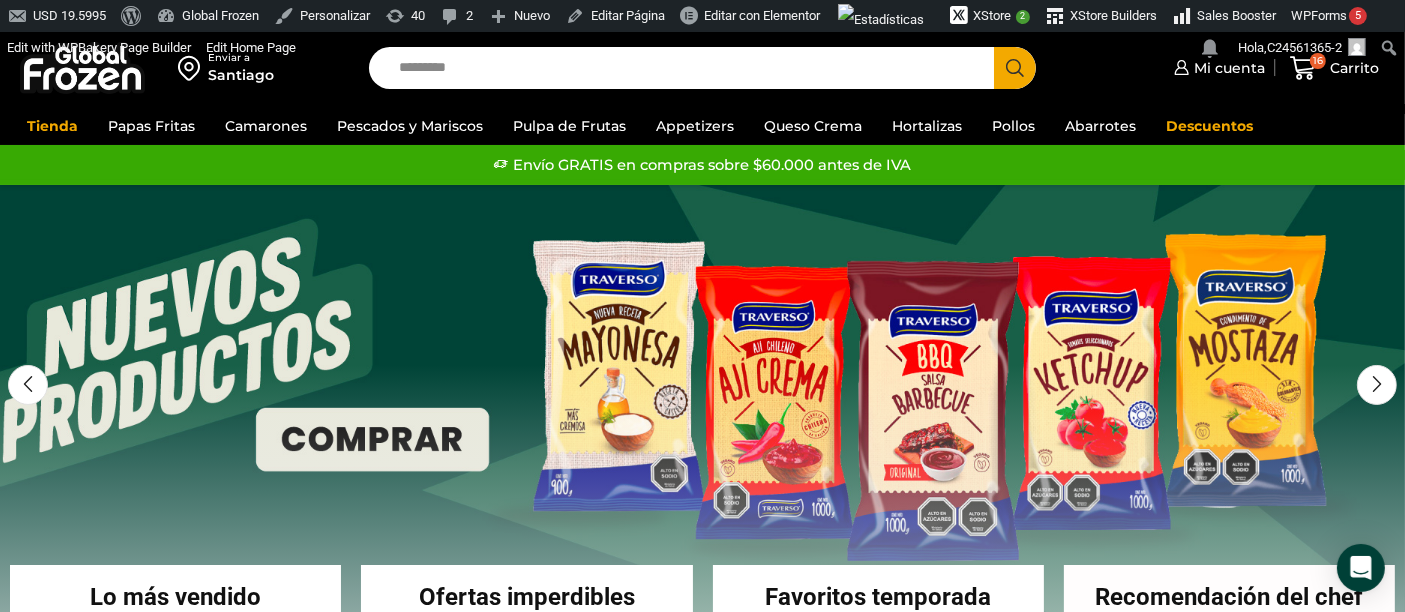 click on "Search input" at bounding box center (687, 68) 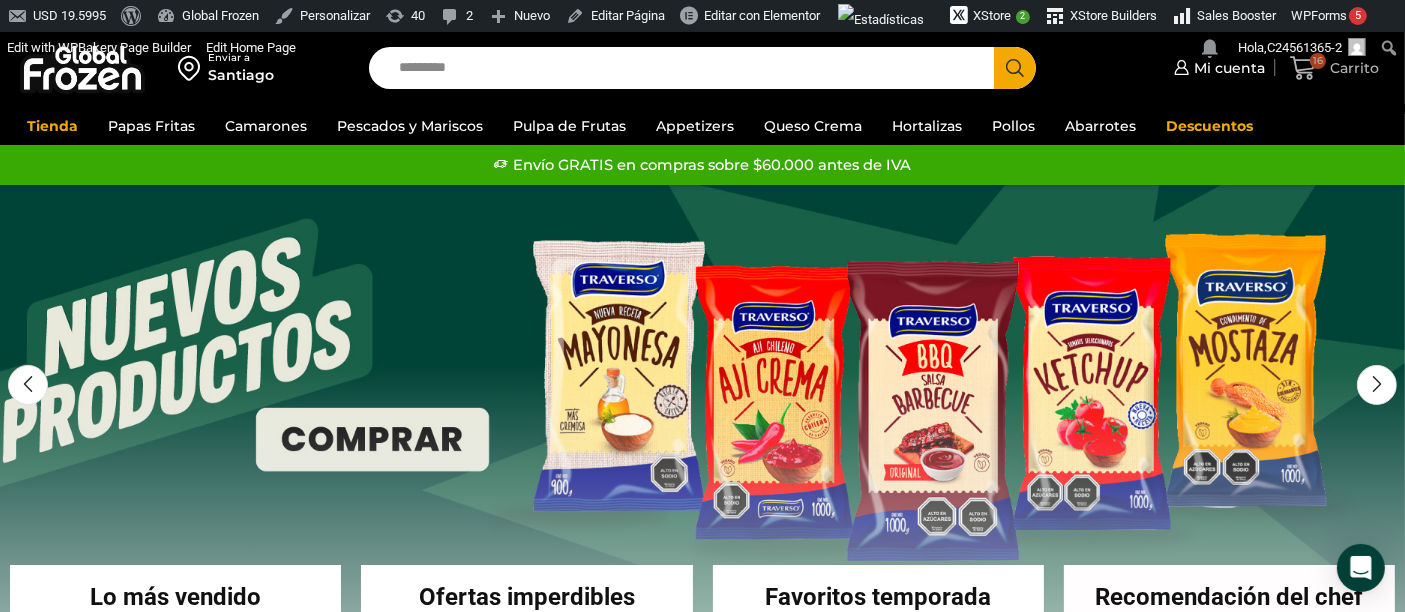 click 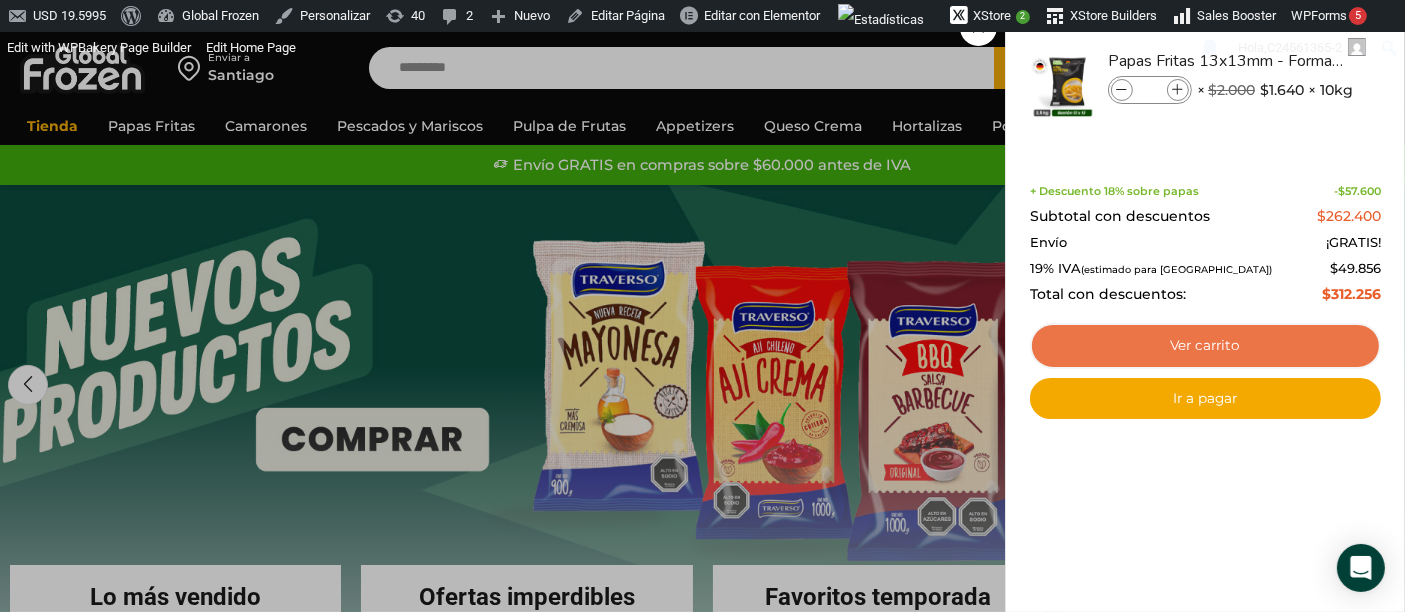 click on "Ver carrito" at bounding box center (1205, 346) 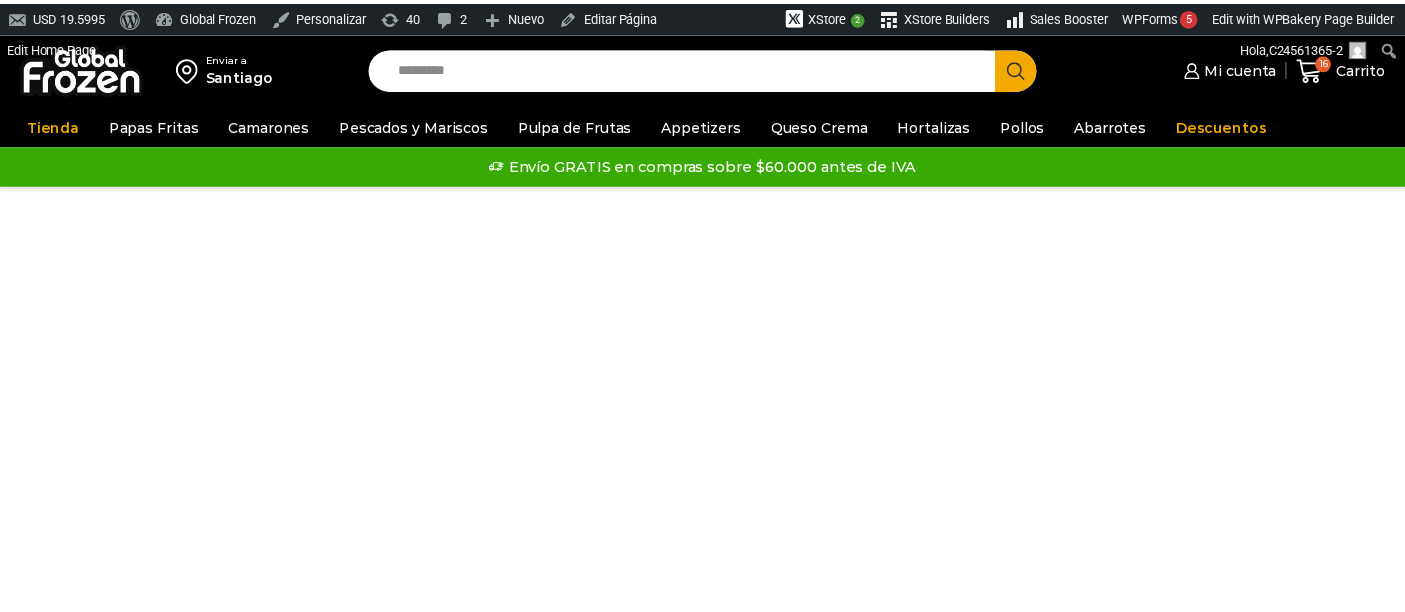 scroll, scrollTop: 0, scrollLeft: 0, axis: both 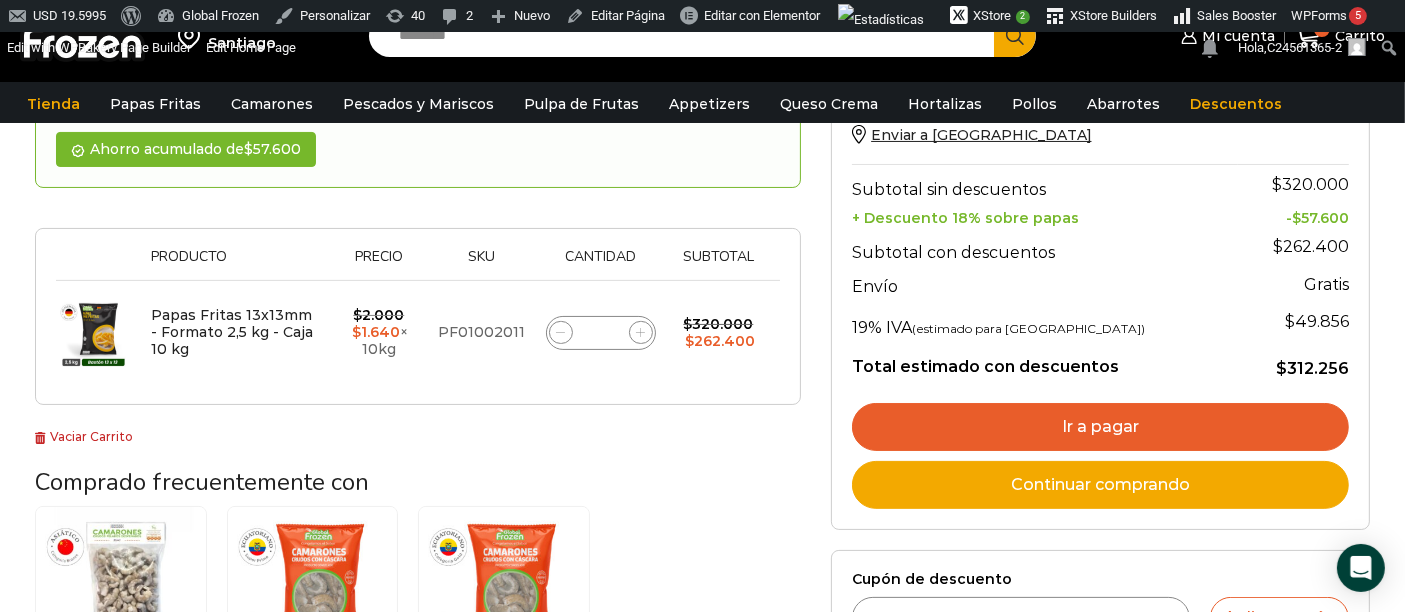 click at bounding box center [561, 333] 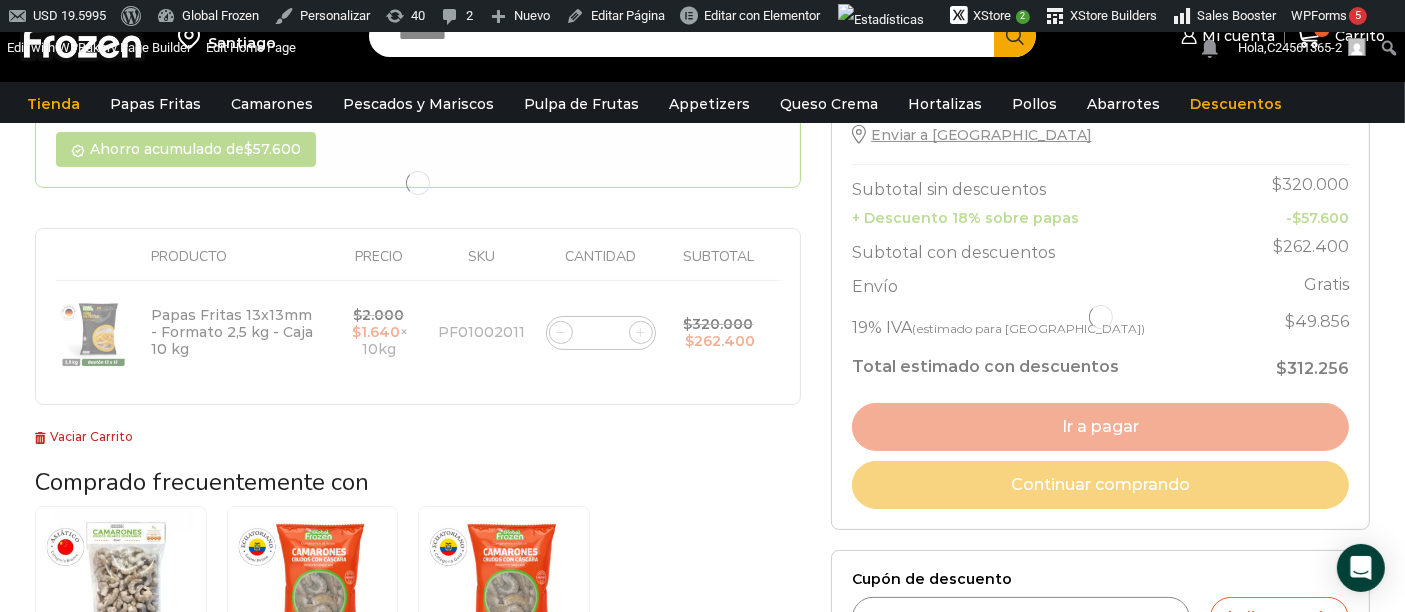 click at bounding box center [418, 183] 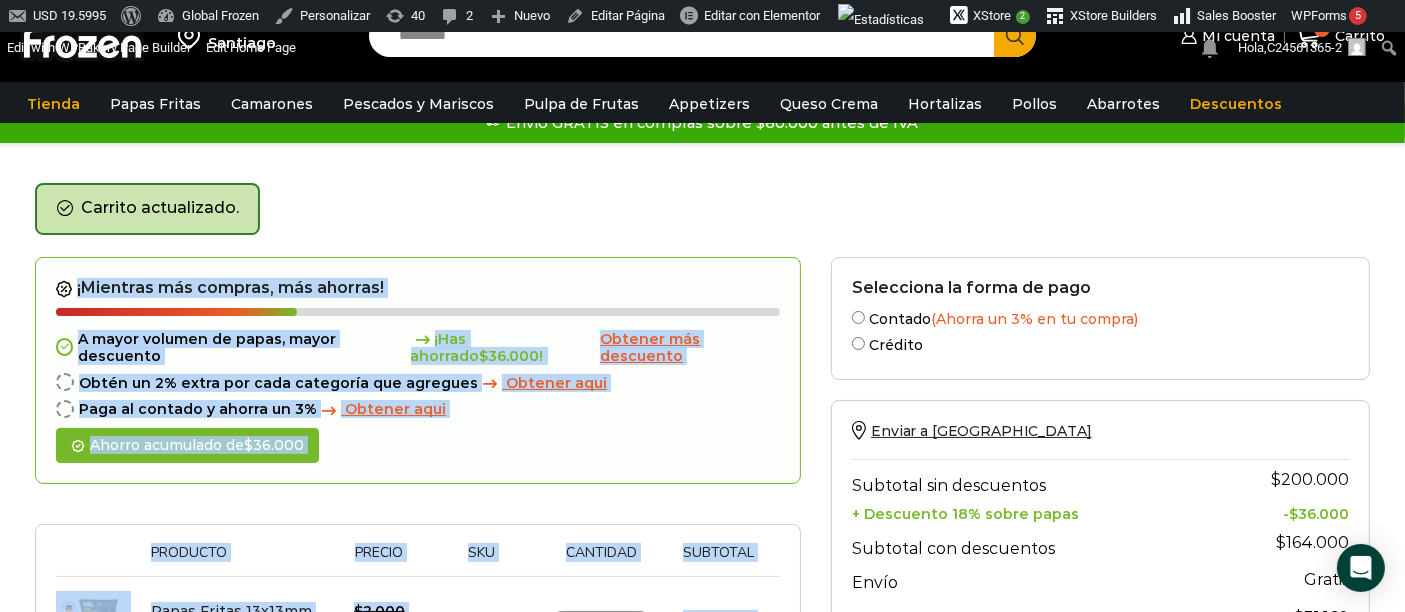 scroll, scrollTop: 0, scrollLeft: 0, axis: both 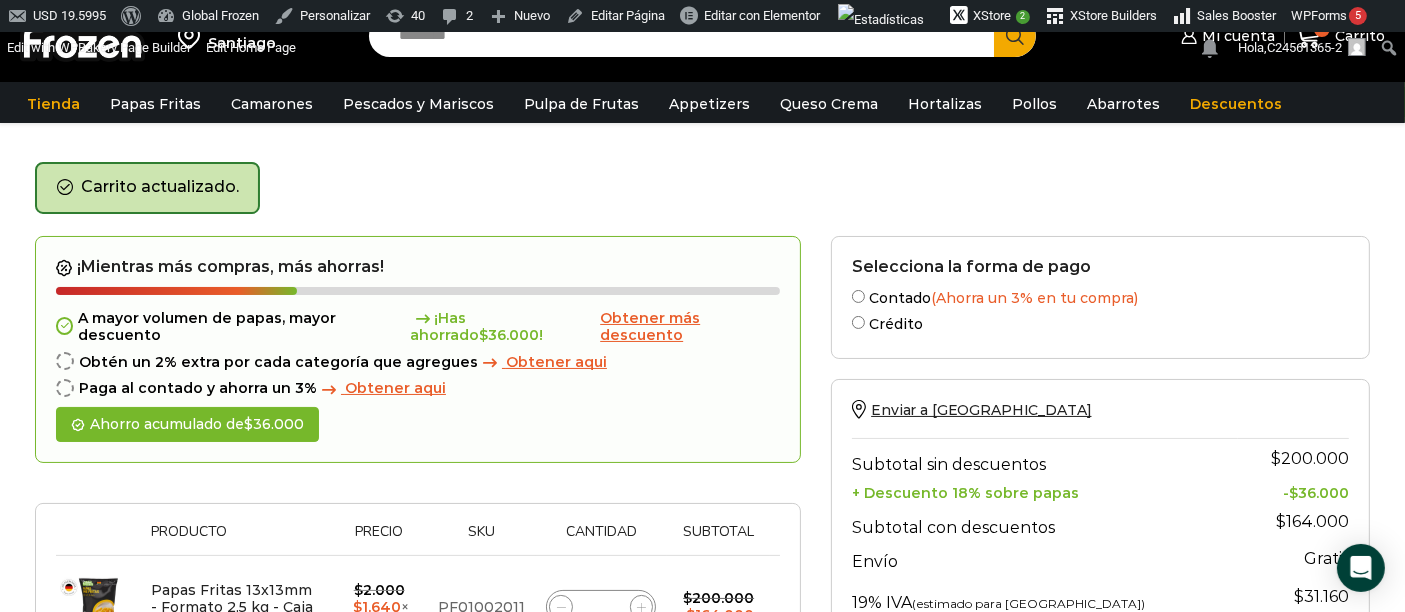 click on "Contado  (Ahorra un 3% en tu compra)" at bounding box center [1100, 296] 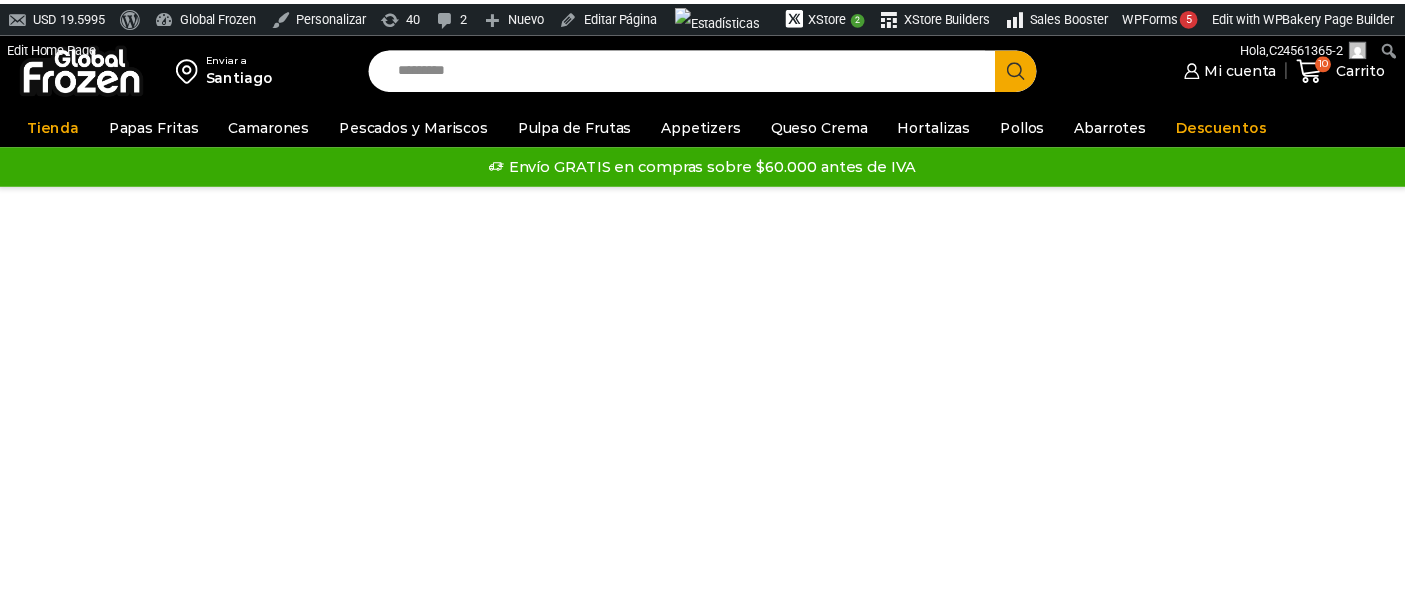 scroll, scrollTop: 0, scrollLeft: 0, axis: both 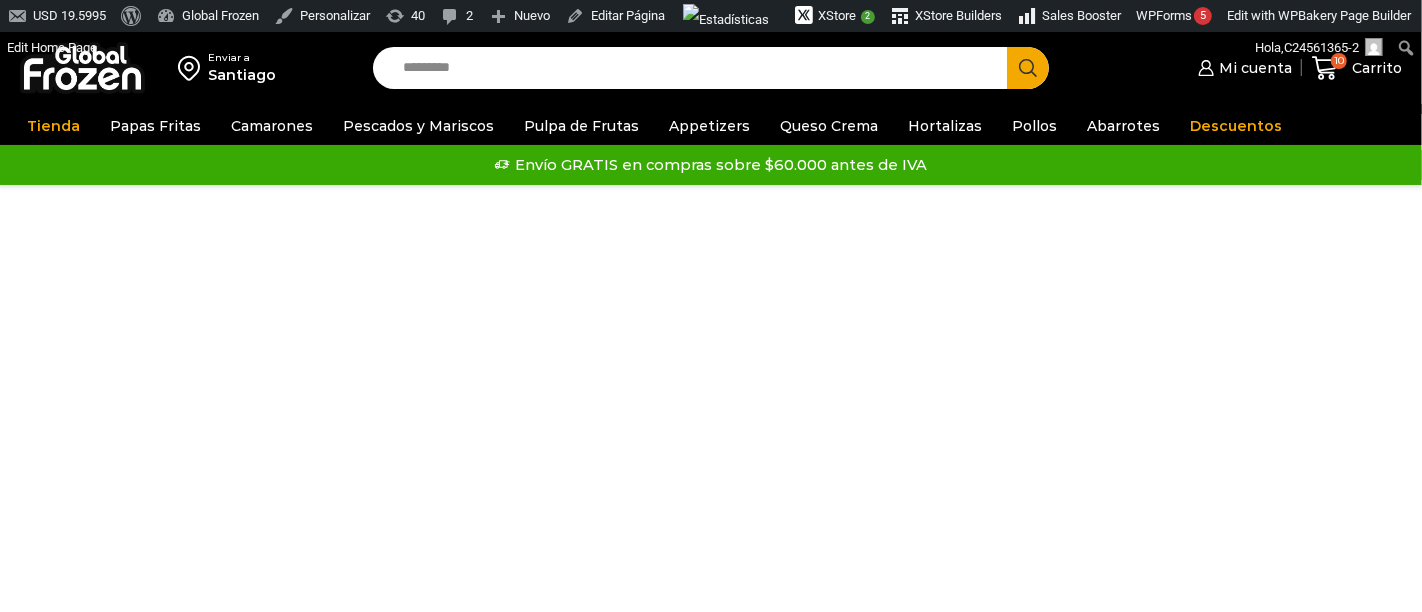click on "Tienda
Papas Fritas
Papas Bastón
Papas Especiales
Camarones
Camarones Crudos Pelados sin Vena
Camarones Crudos con Cáscara
Camarones Cocidos Pelados
Camarones Cocidos Pelados sin Vena
Camarones Apanados
Camarones Enteros
Pescados y Mariscos
Atún
Calamar
Centolla
Choritos
Jaiba
Kanikama
Merluza
Ostión
Pangasius
Pulpo
Salmón
Surtido de Mariscos
Tilapia
Pulpa de Frutas
Appetizers
Queso Crema
Hortalizas
Pollos
Abarrotes
Aceite
Salsas
Soya
Vinagre
Descuentos" at bounding box center [711, 126] 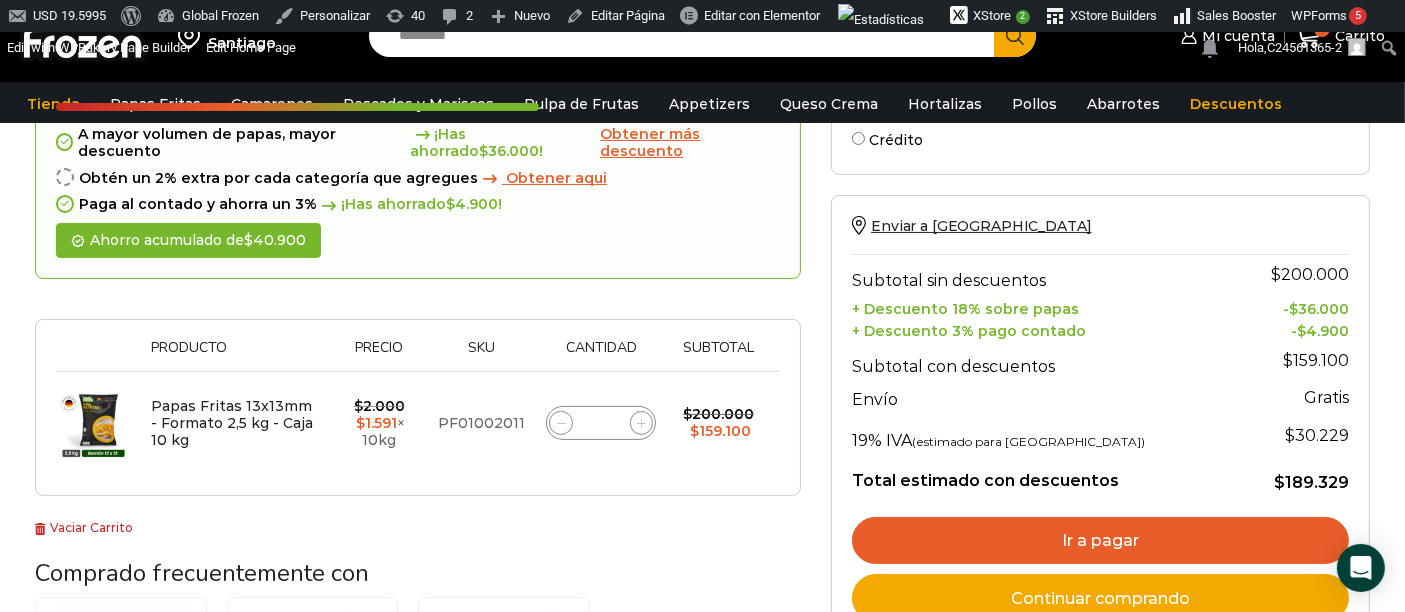 scroll, scrollTop: 261, scrollLeft: 0, axis: vertical 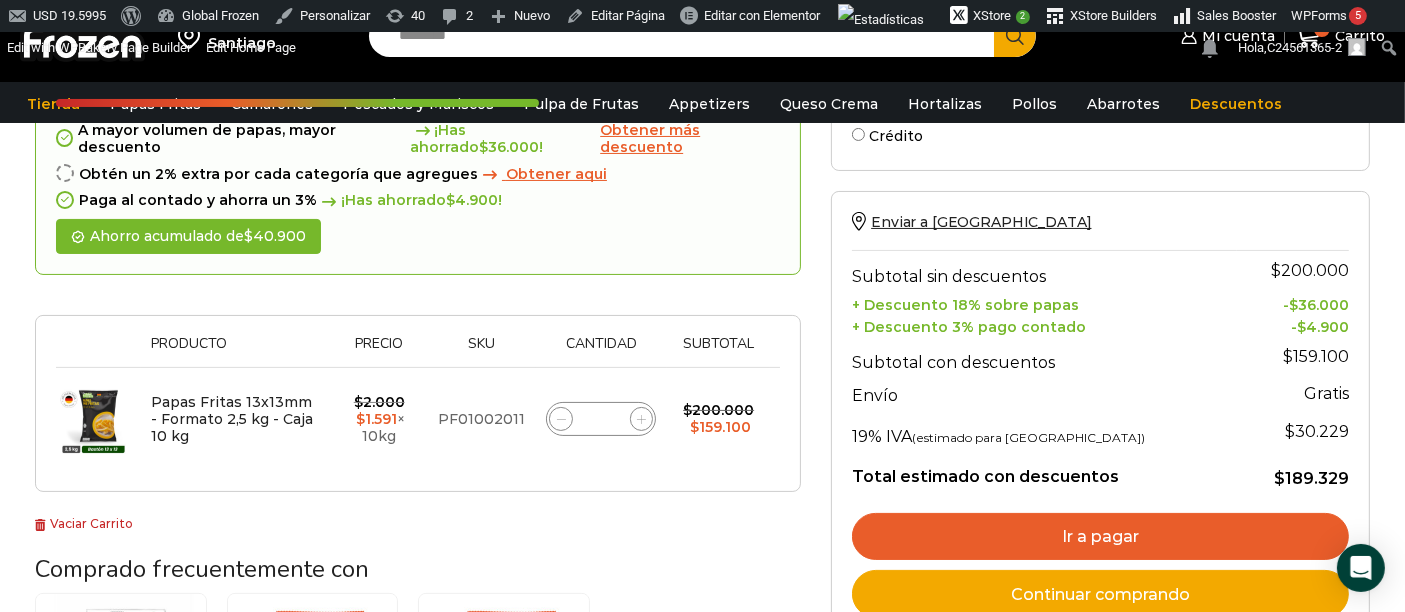 drag, startPoint x: 205, startPoint y: 448, endPoint x: 99, endPoint y: 505, distance: 120.353645 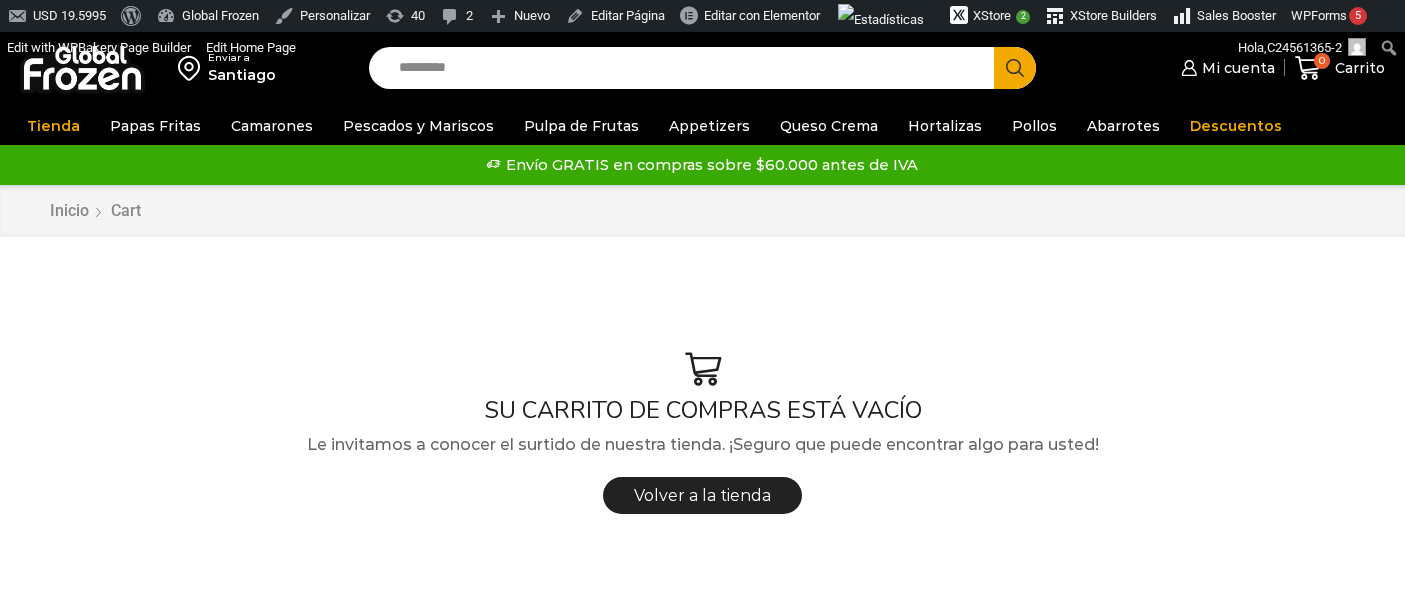 scroll, scrollTop: 0, scrollLeft: 0, axis: both 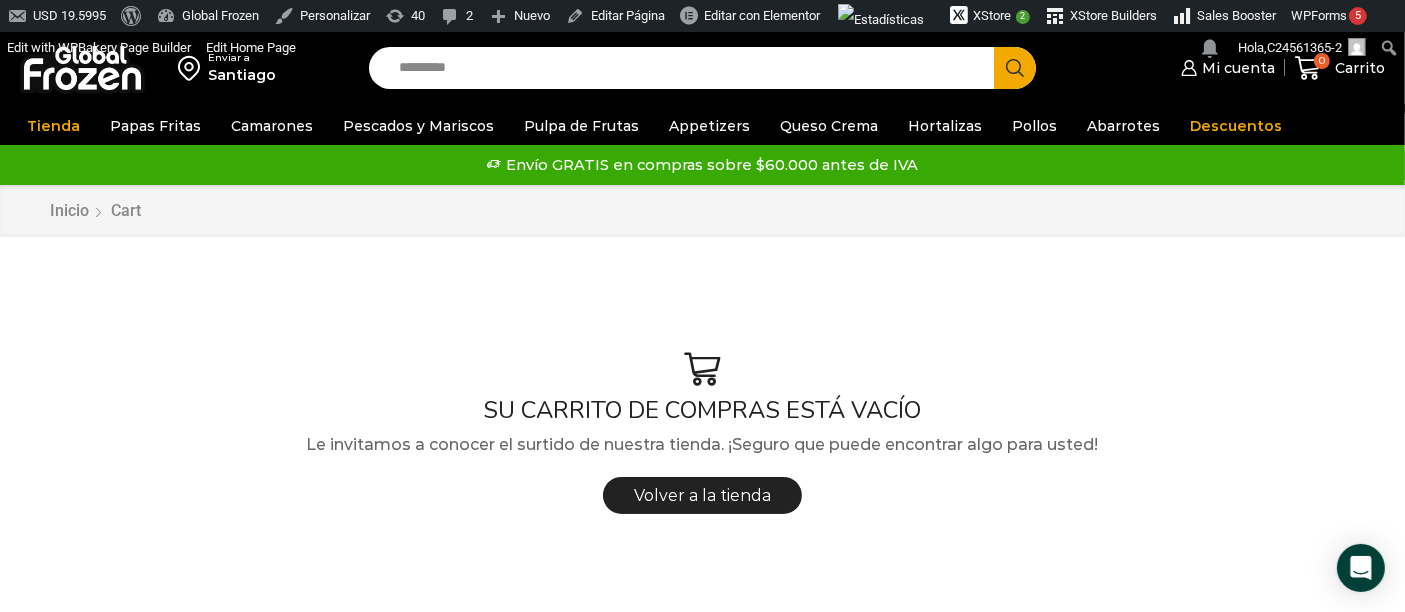 click on "Search input" at bounding box center [687, 68] 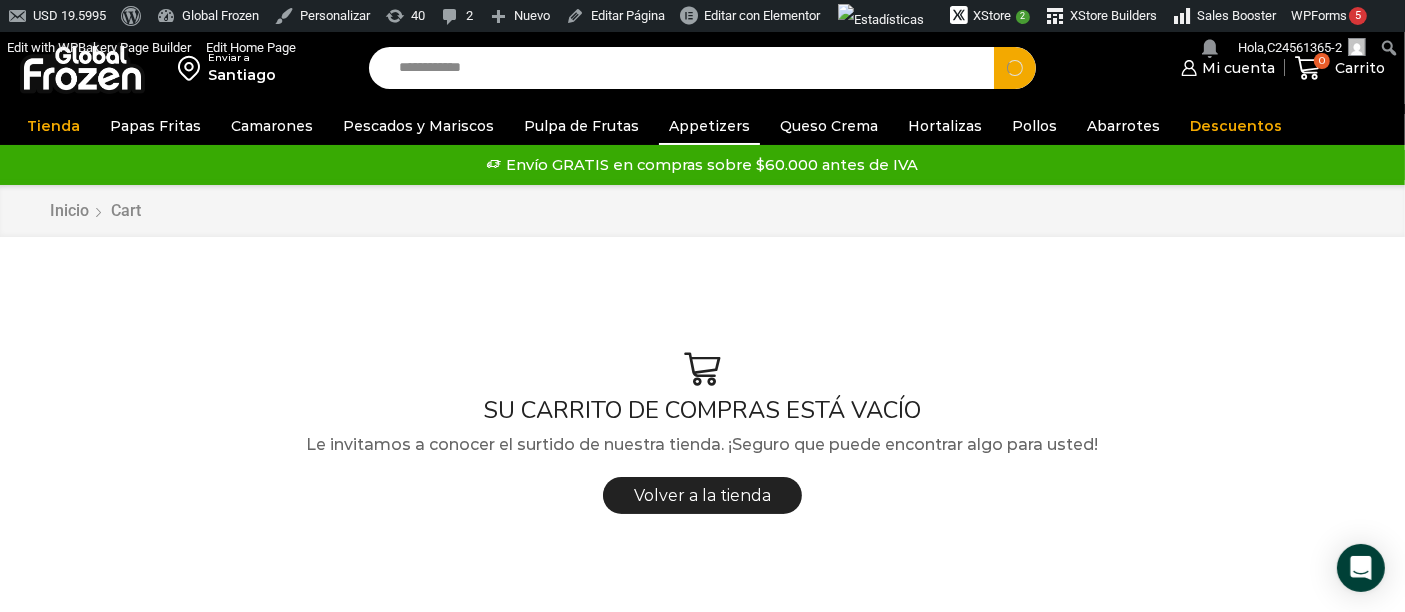type on "**********" 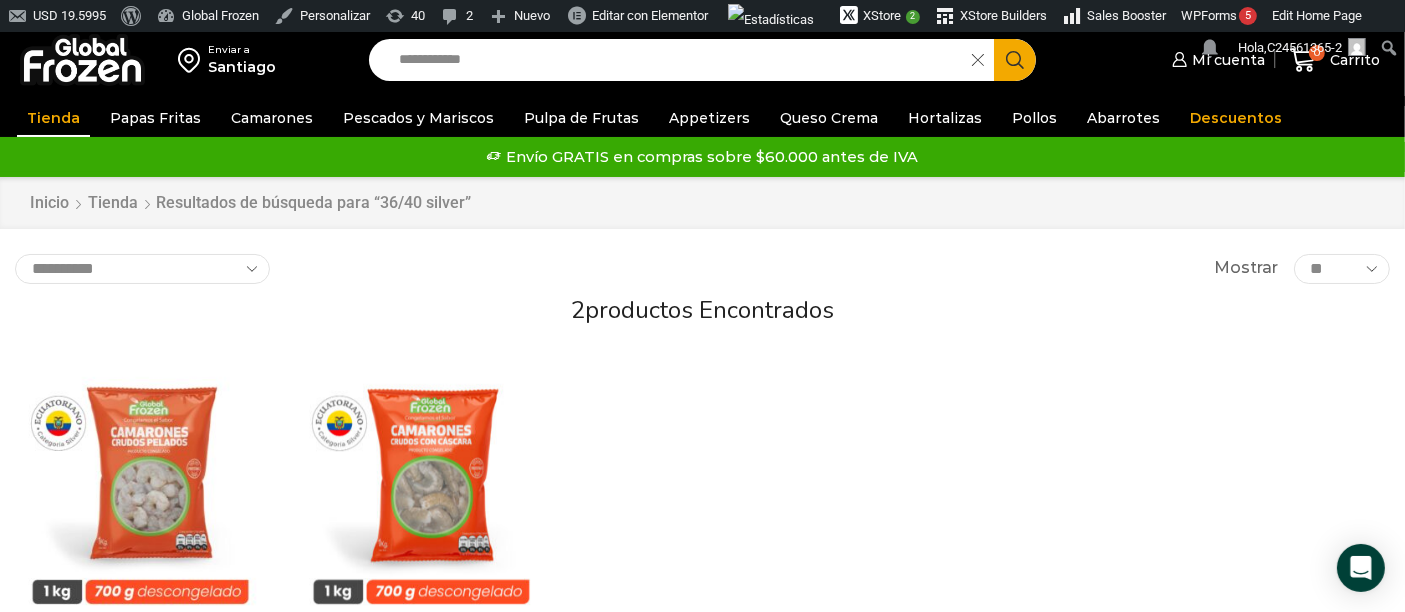 scroll, scrollTop: 0, scrollLeft: 0, axis: both 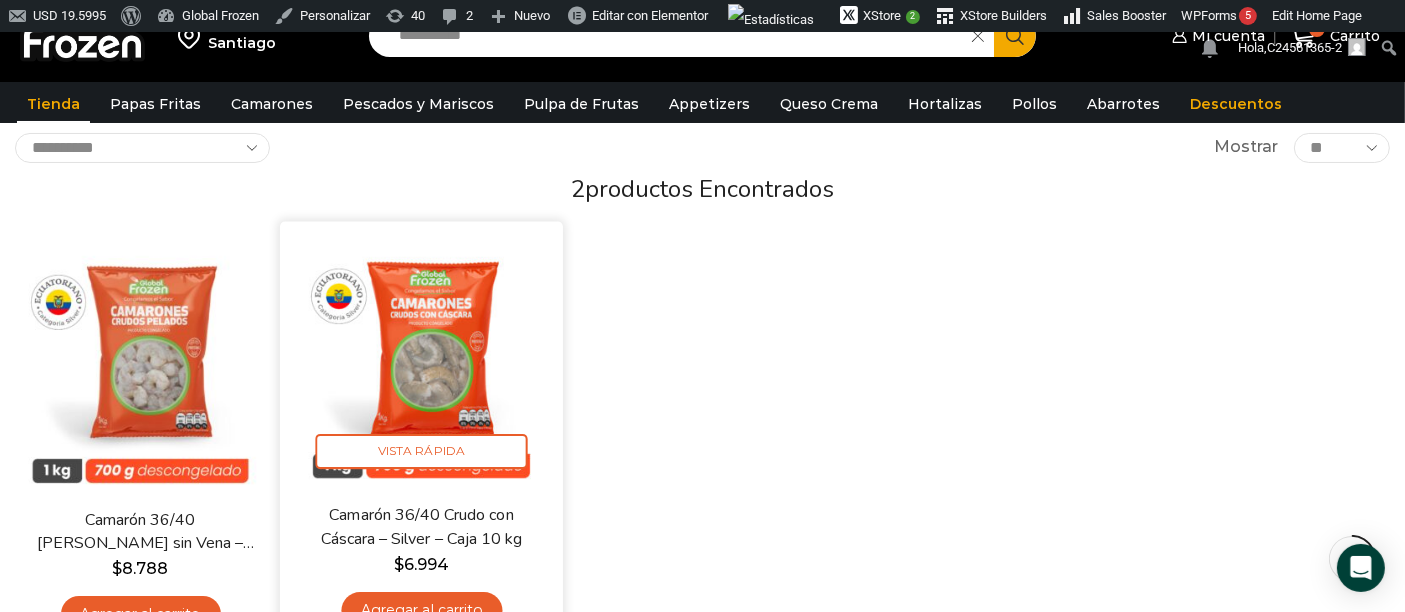 click at bounding box center (421, 362) 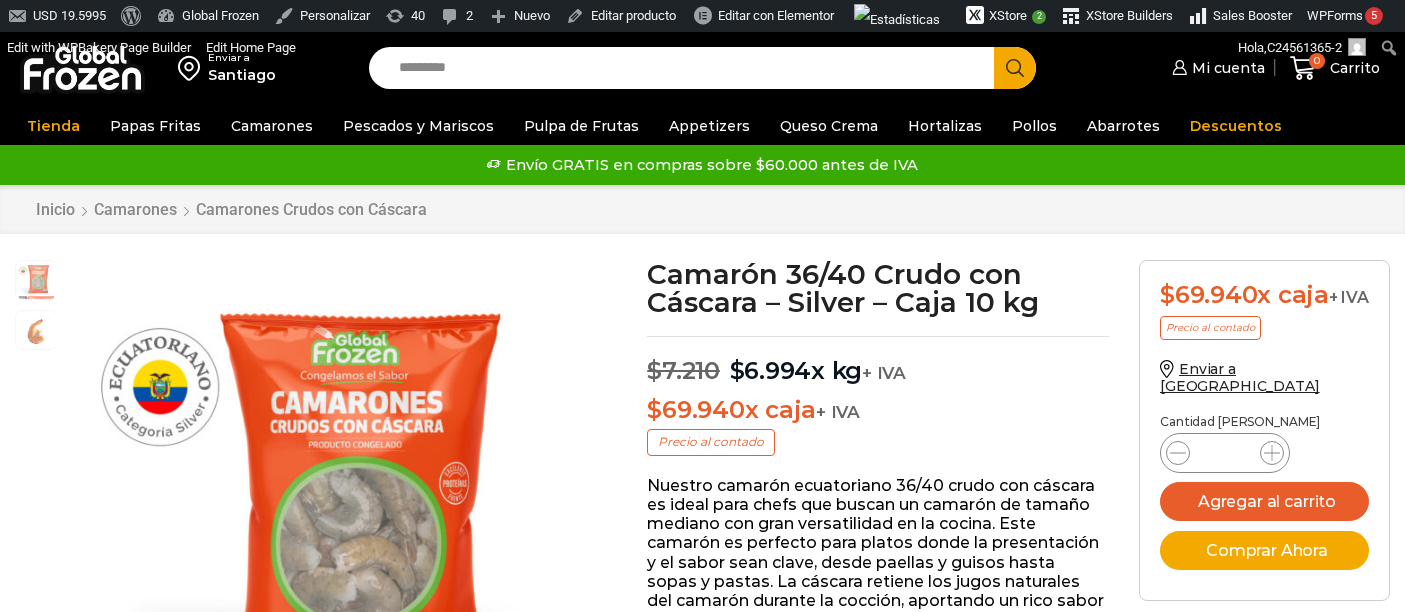 scroll, scrollTop: 0, scrollLeft: 0, axis: both 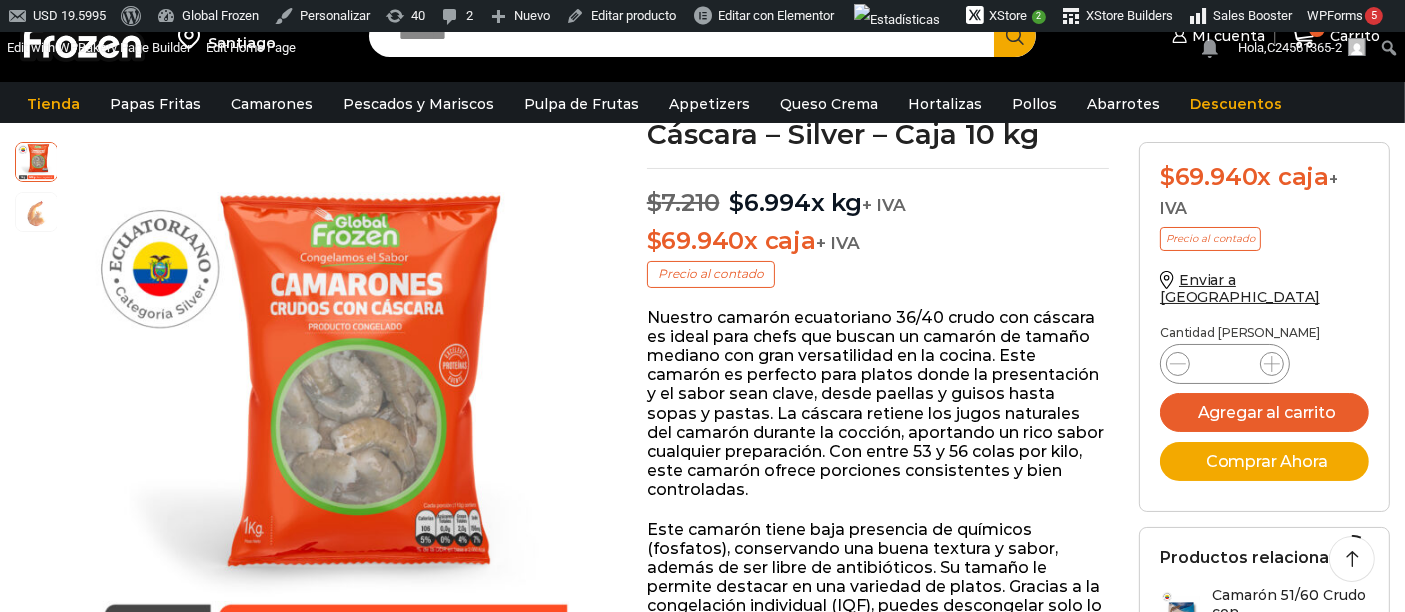 drag, startPoint x: 1410, startPoint y: 115, endPoint x: 1385, endPoint y: 227, distance: 114.75626 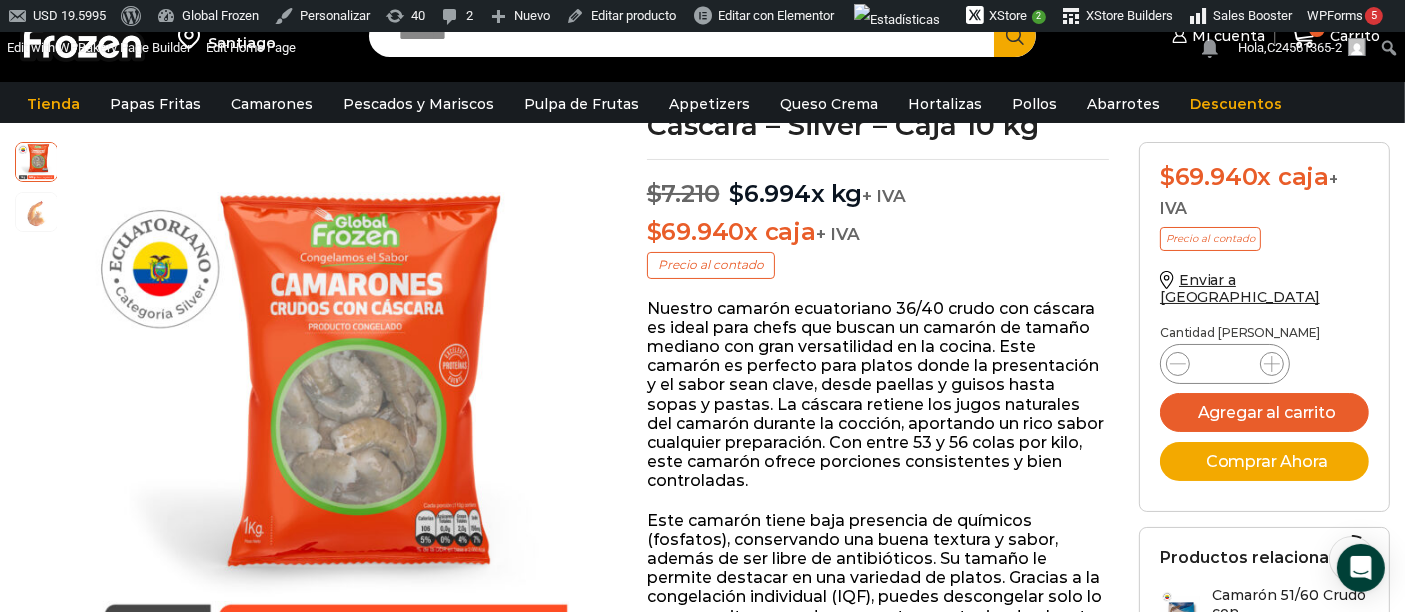 click on "*" at bounding box center (1225, 364) 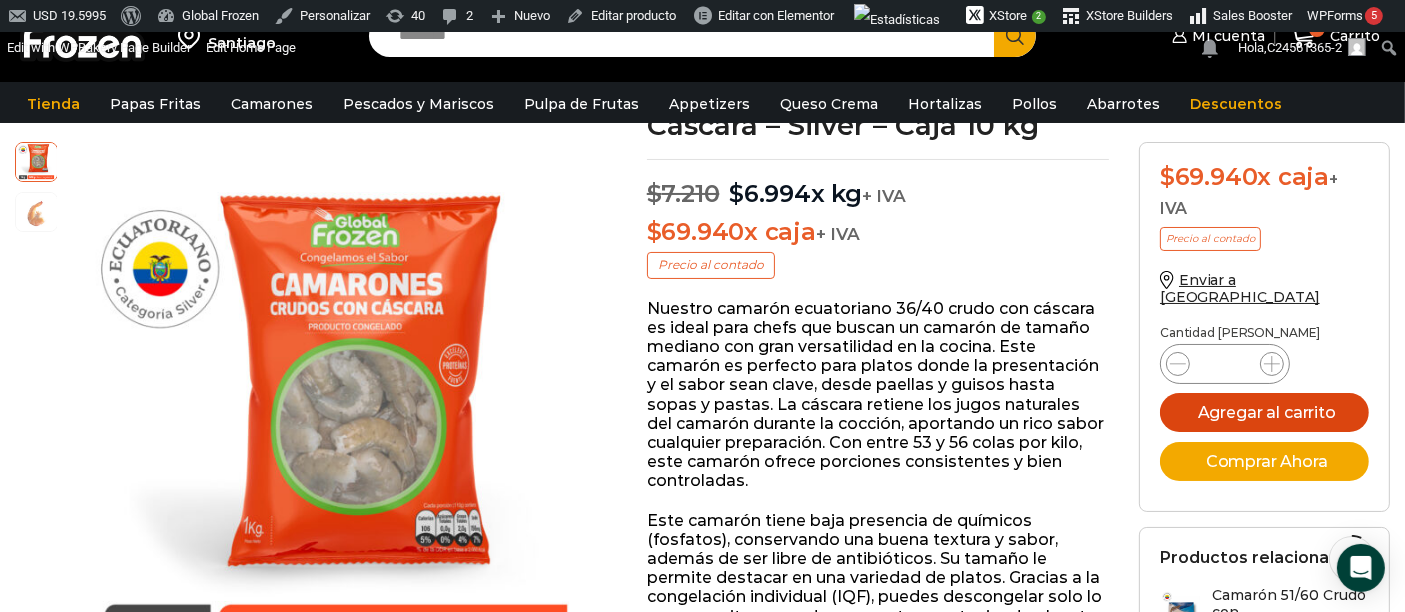 type on "**" 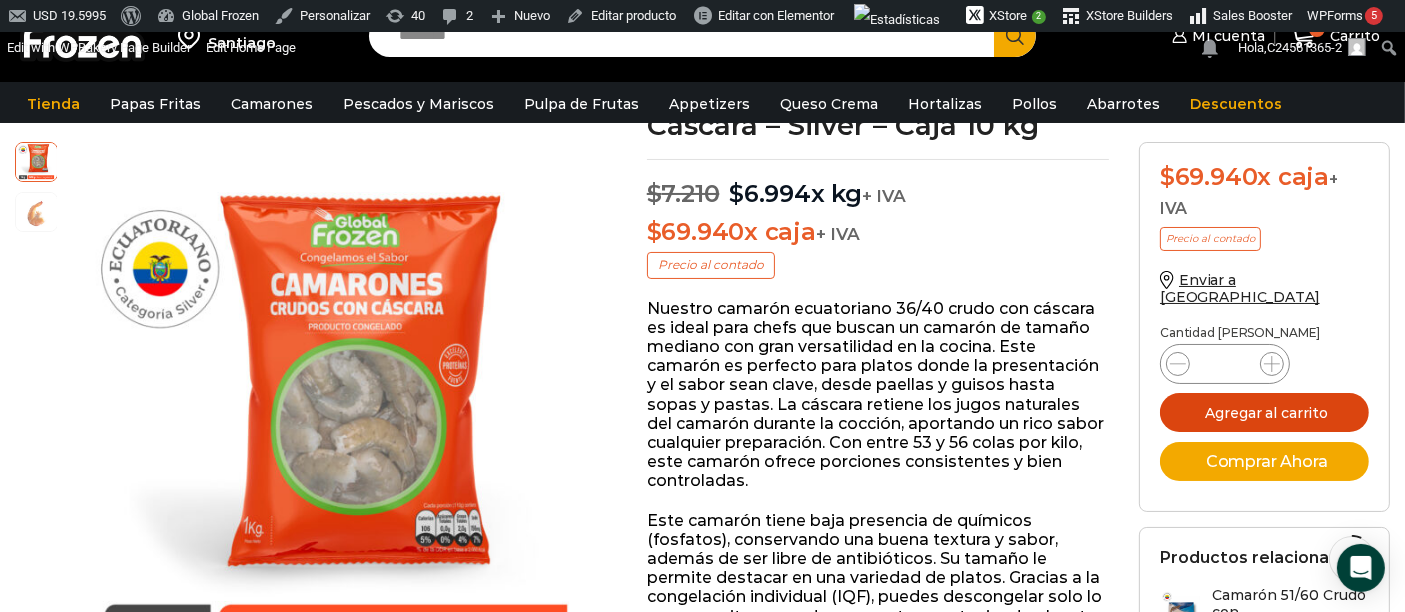 click on "Agregar al carrito" at bounding box center [1264, 412] 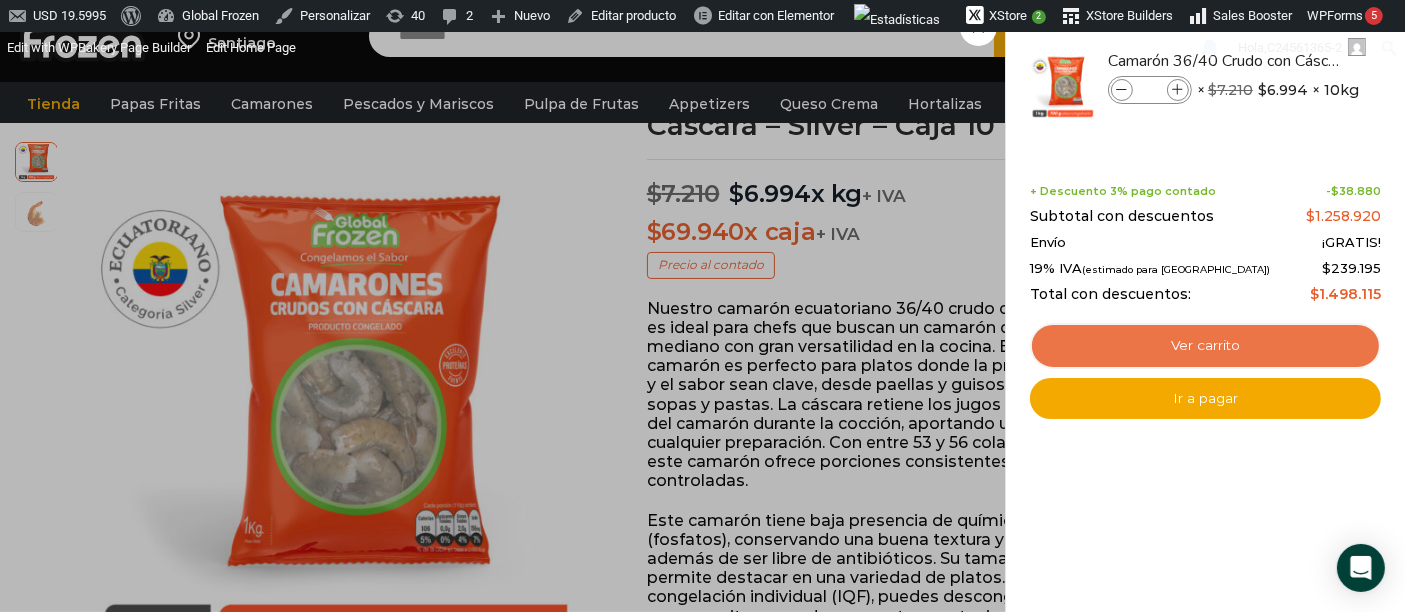 click on "Ver carrito" at bounding box center (1205, 346) 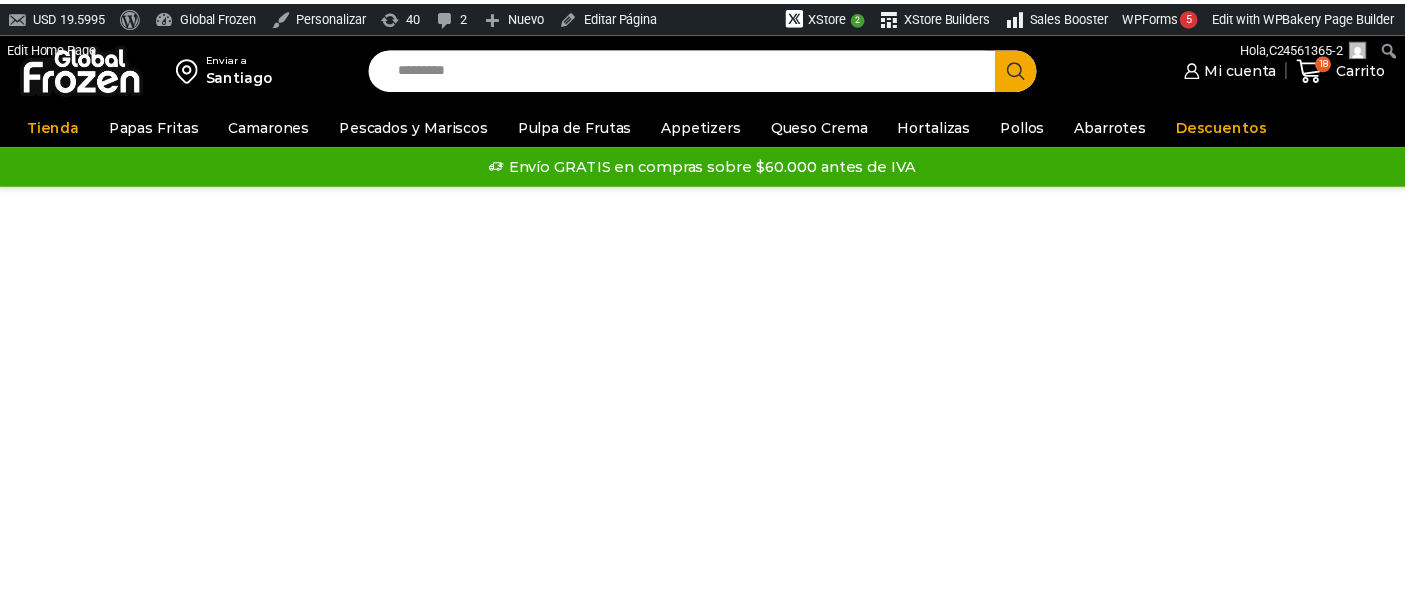 scroll, scrollTop: 0, scrollLeft: 0, axis: both 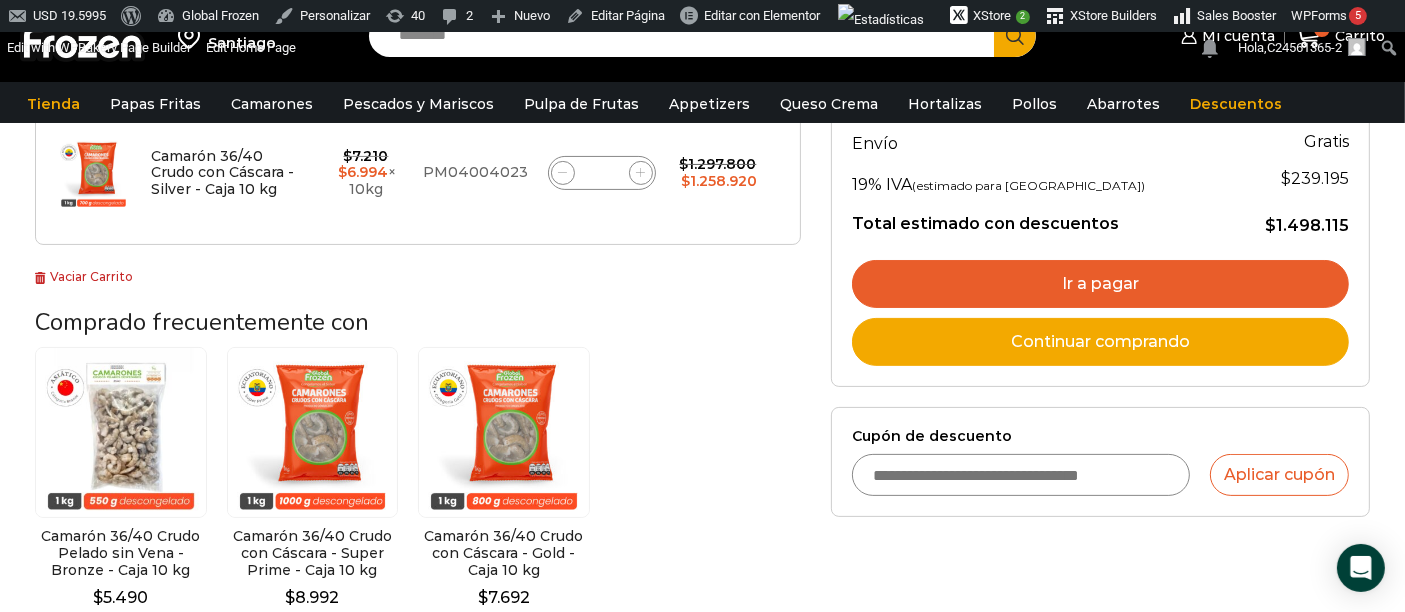 drag, startPoint x: 1412, startPoint y: 115, endPoint x: 1094, endPoint y: 490, distance: 491.67978 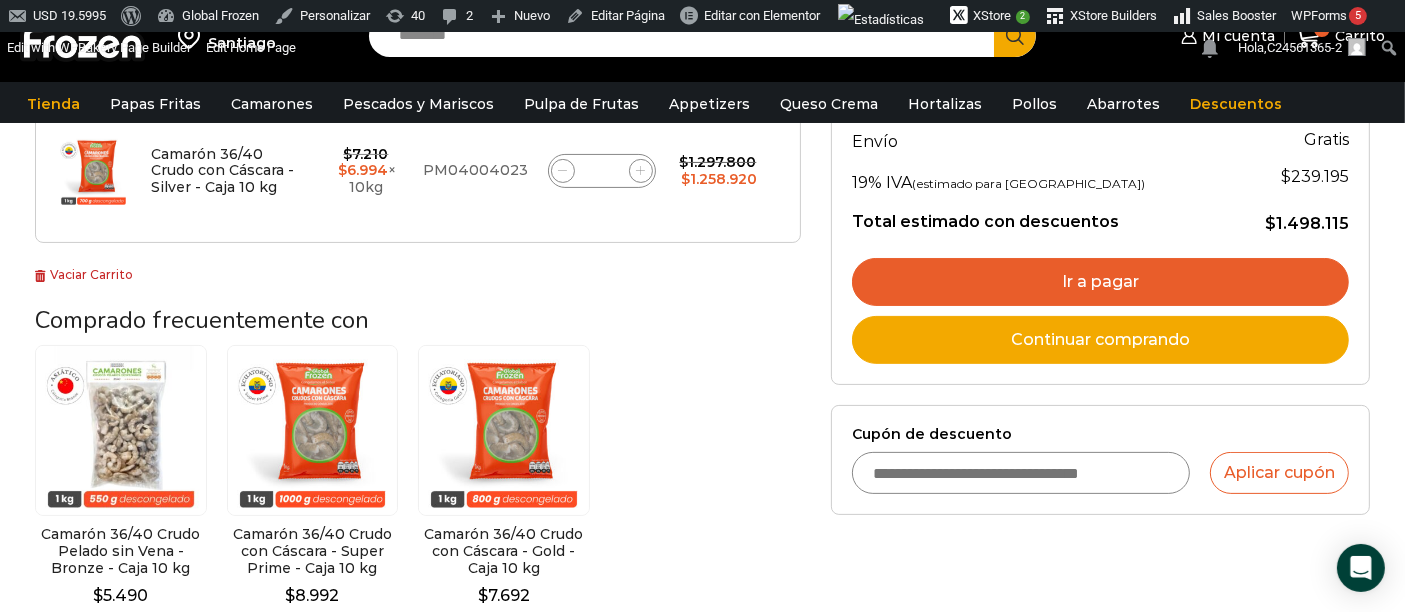 click on "Cupón de descuento" at bounding box center [1021, 473] 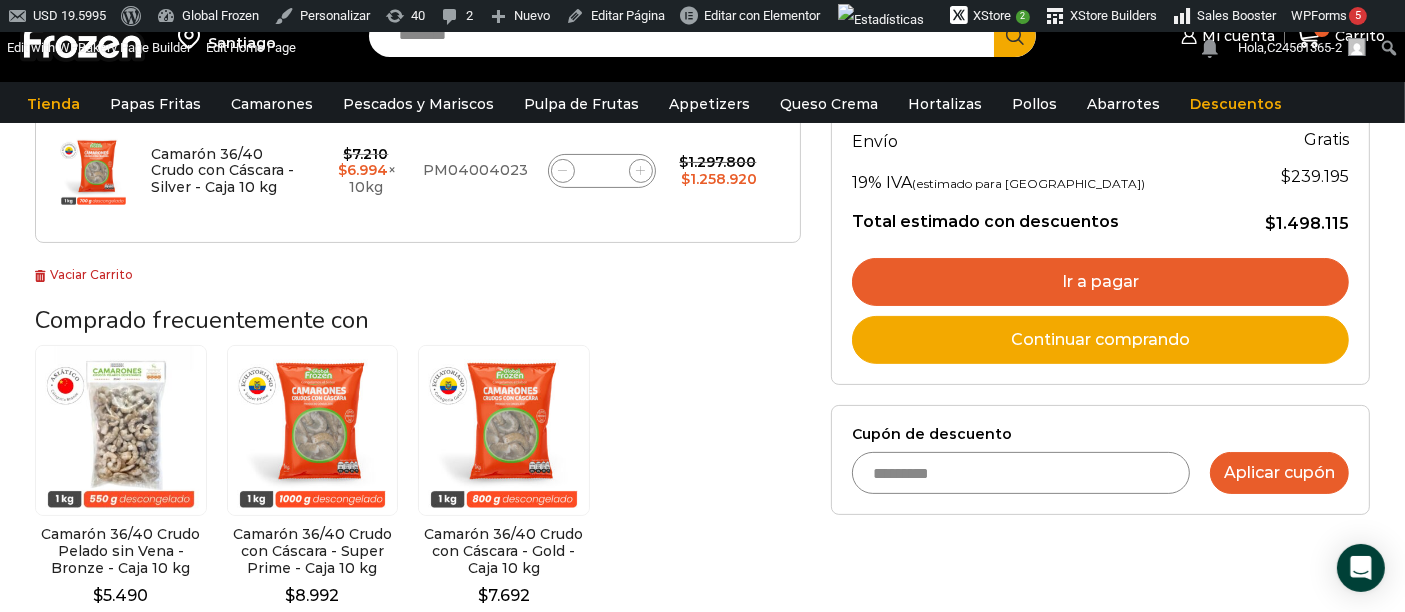 type on "*********" 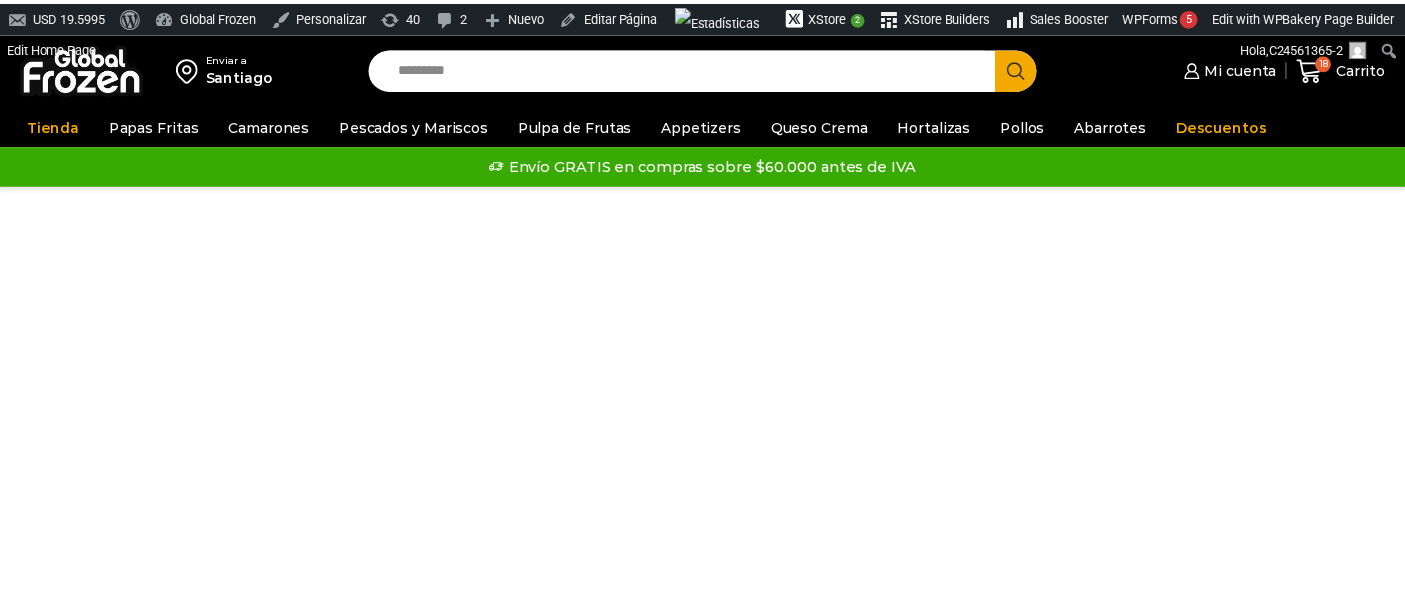 scroll, scrollTop: 0, scrollLeft: 0, axis: both 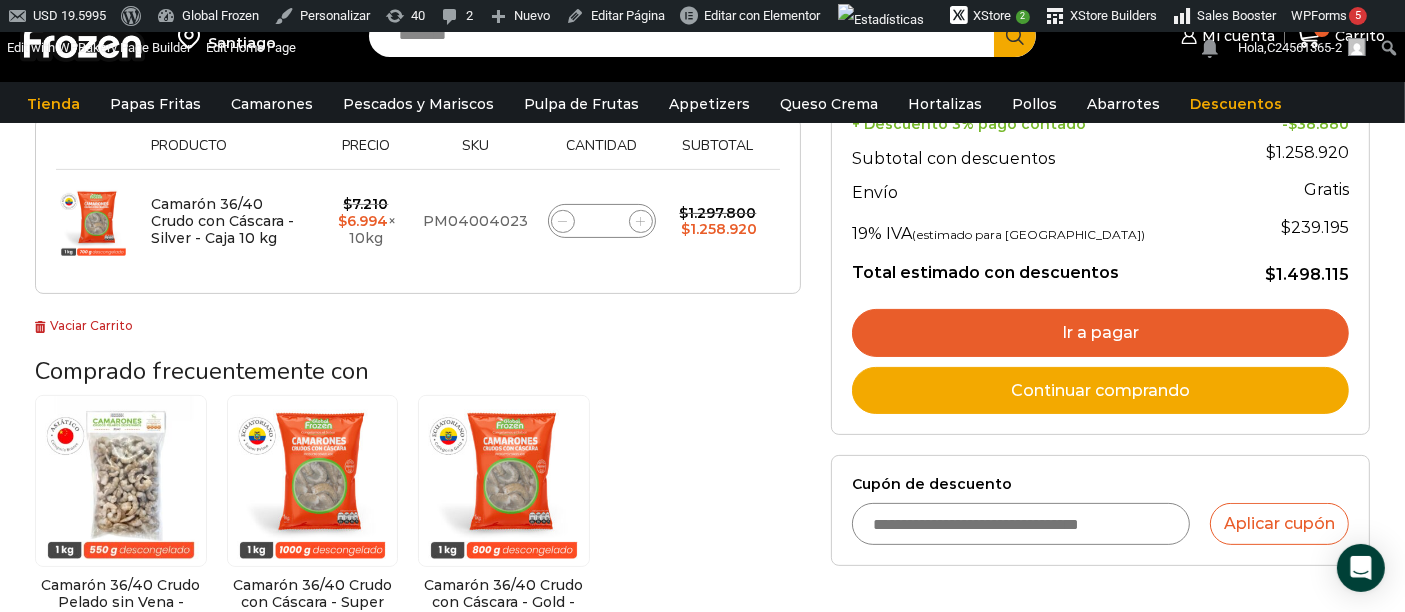 drag, startPoint x: 609, startPoint y: 217, endPoint x: 591, endPoint y: 221, distance: 18.439089 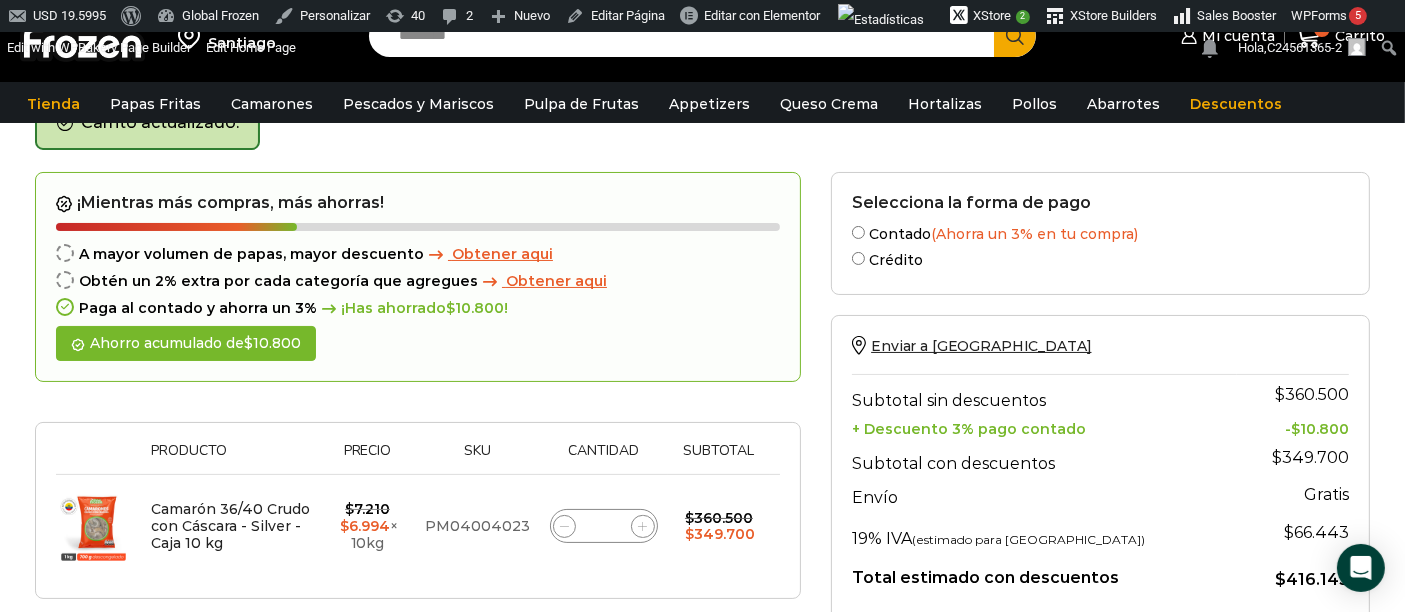 scroll, scrollTop: 134, scrollLeft: 0, axis: vertical 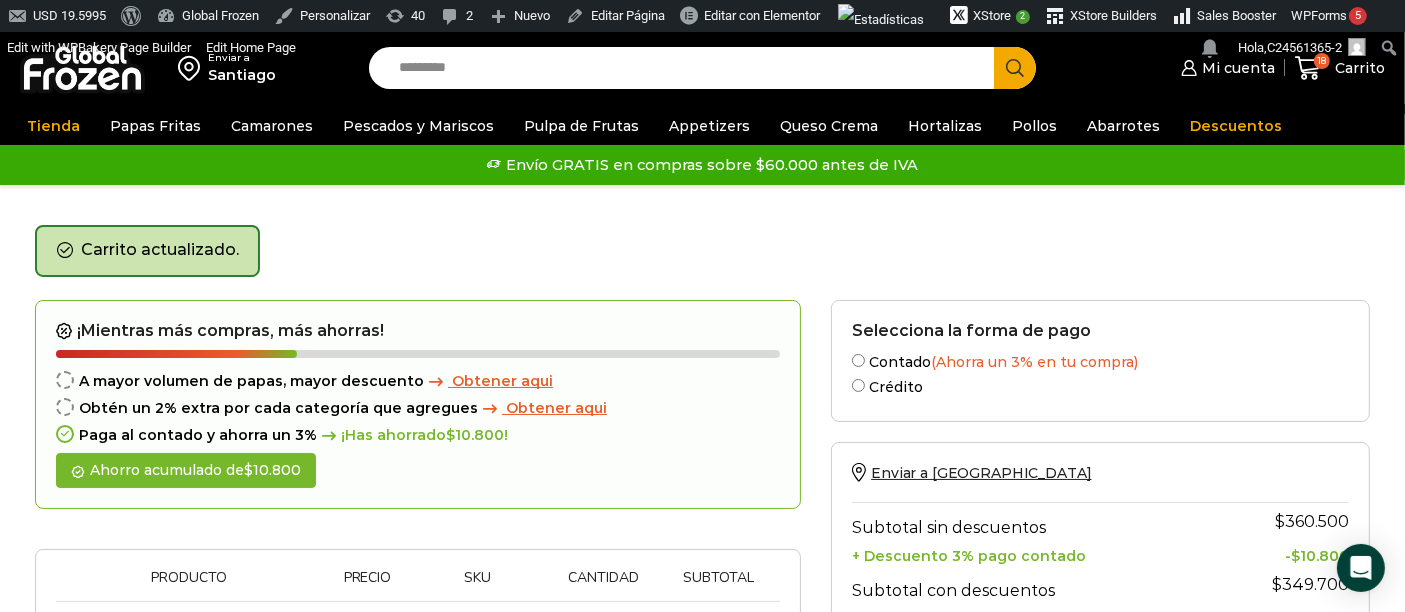 click on "Search input" at bounding box center [687, 68] 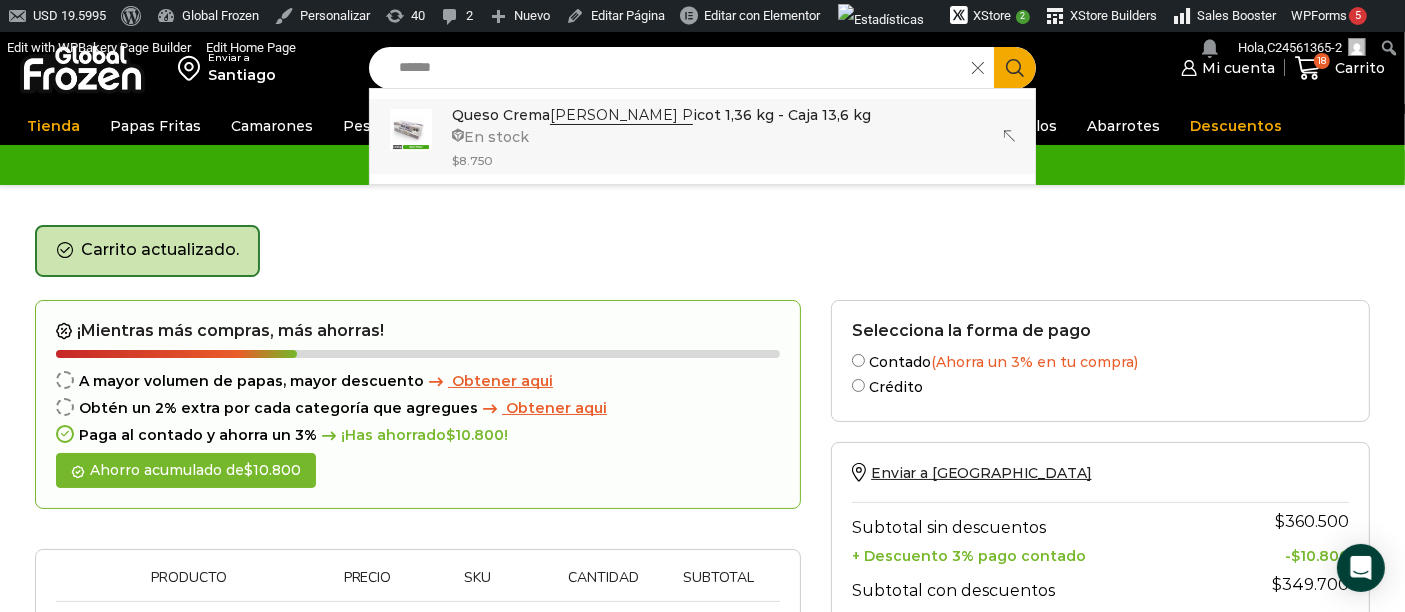 click on "Queso Crema  Reny P icot 1,36 kg - Caja 13,6 kg" at bounding box center (661, 115) 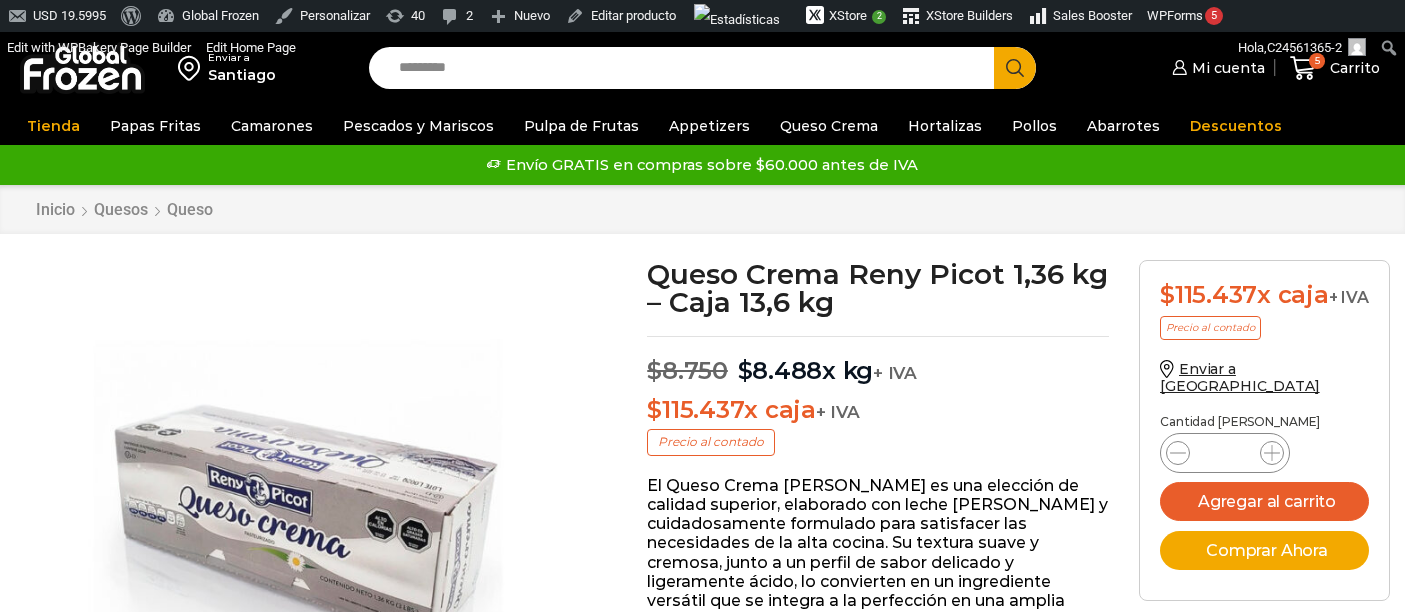 scroll, scrollTop: 0, scrollLeft: 0, axis: both 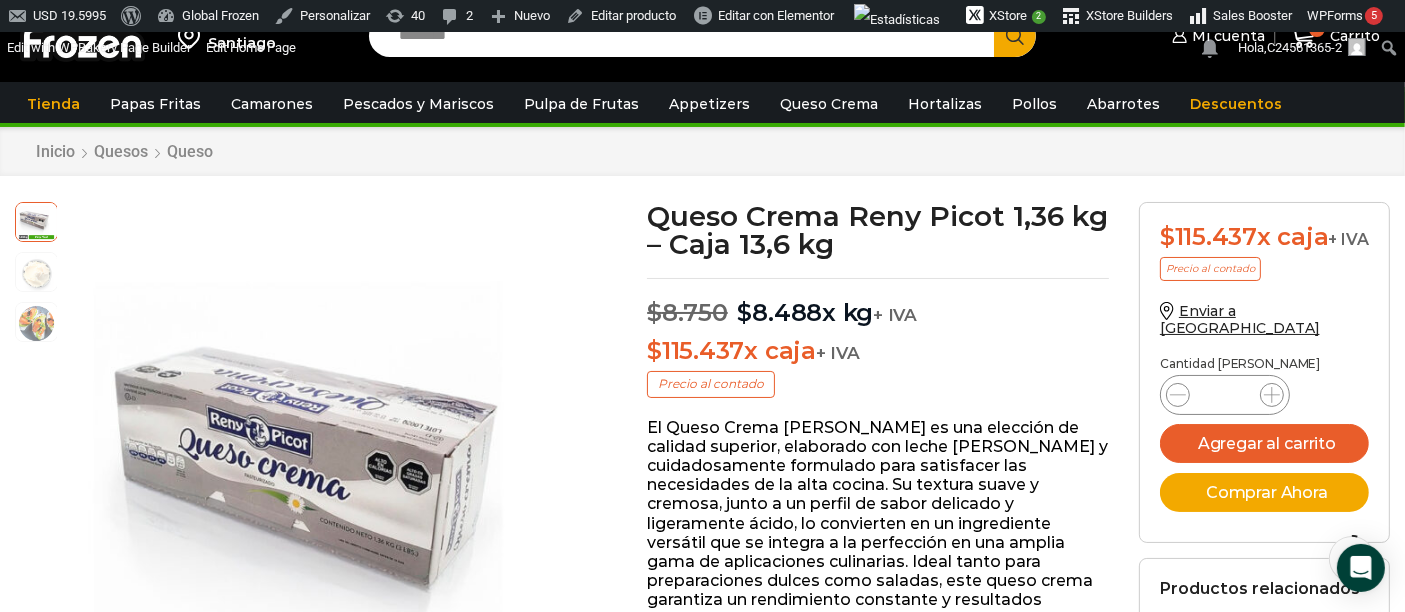 click on "*" at bounding box center (1225, 395) 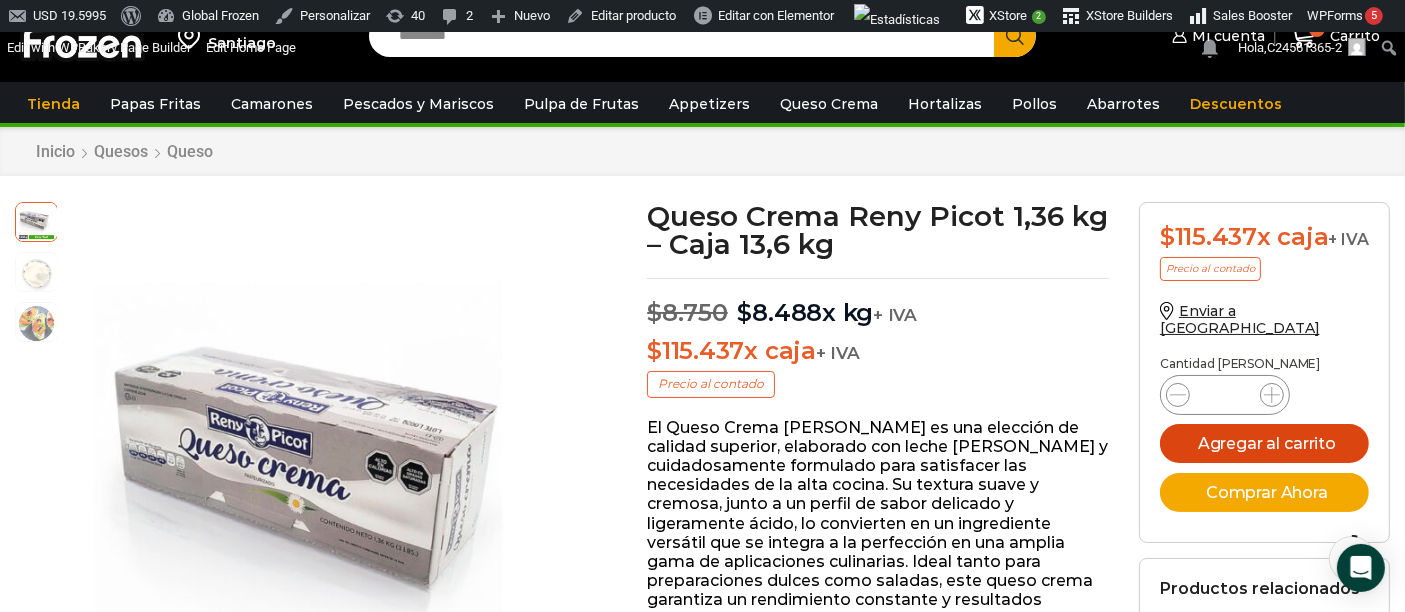 type on "*" 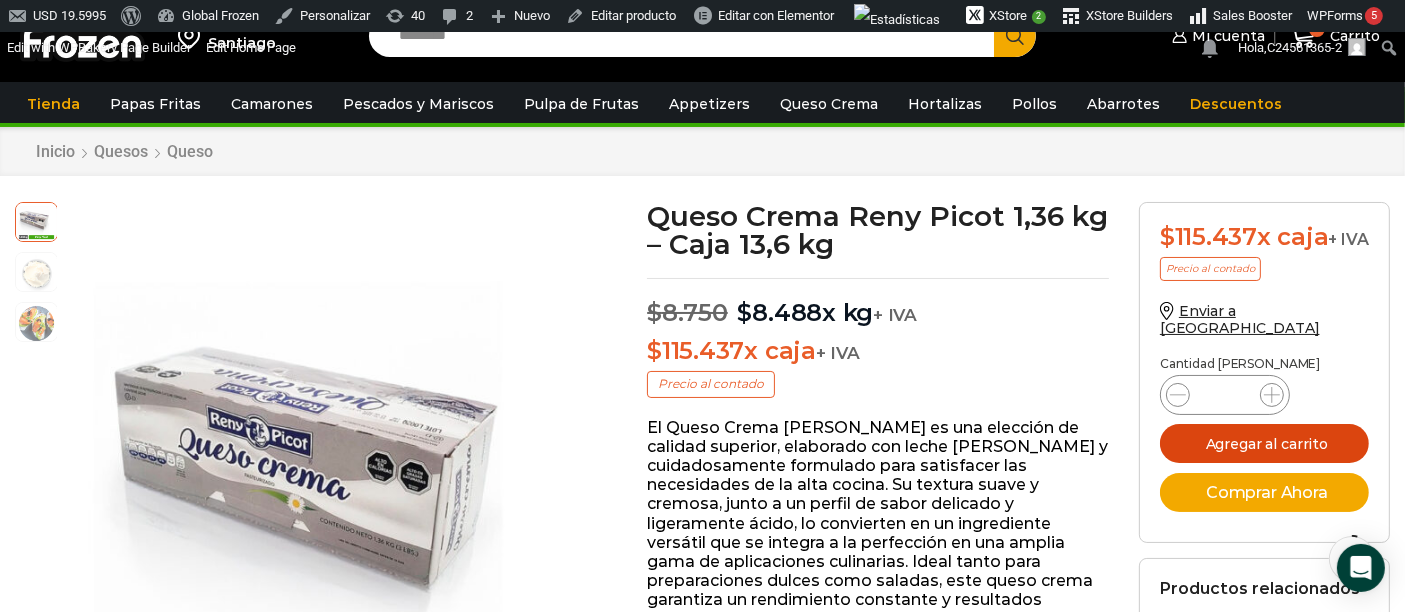 click on "Agregar al carrito" at bounding box center [1264, 443] 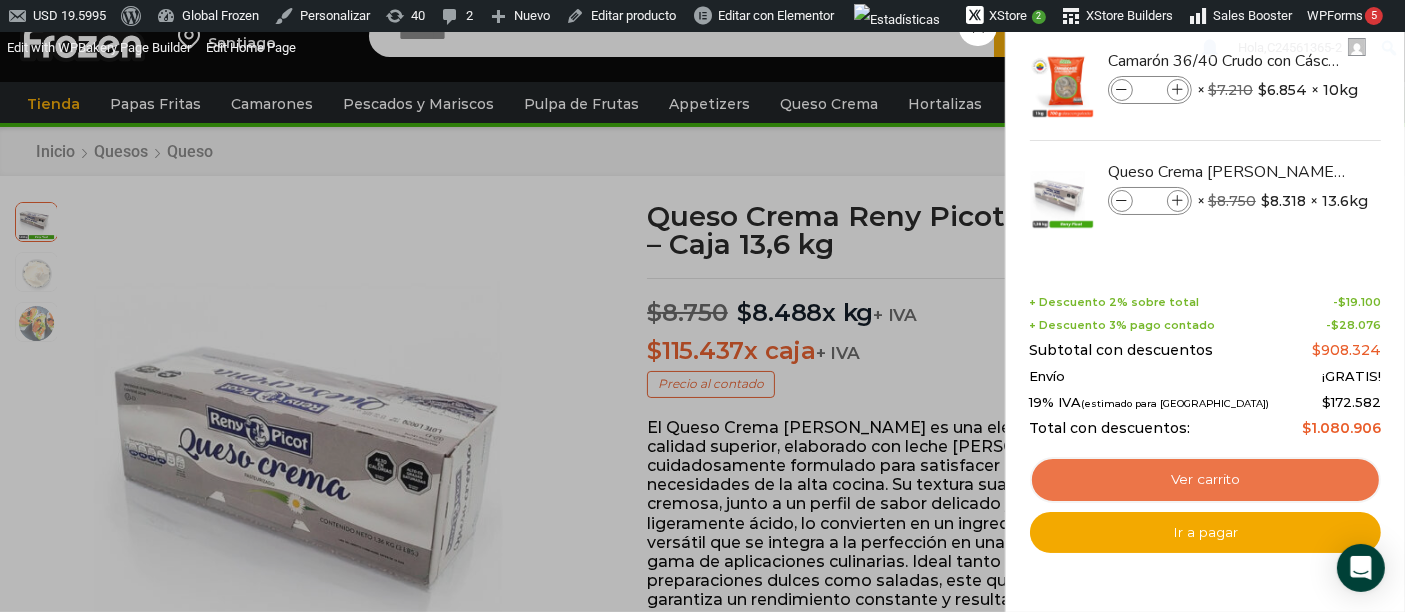 click on "Ver carrito" at bounding box center (1205, 480) 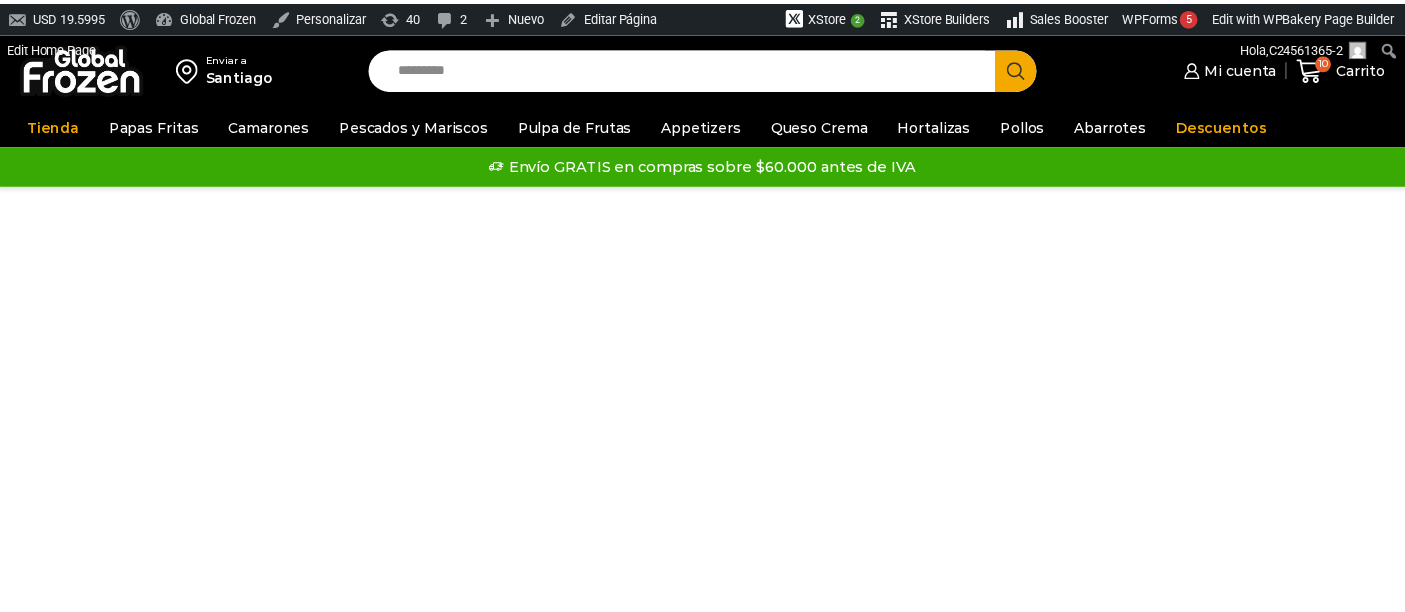 scroll, scrollTop: 0, scrollLeft: 0, axis: both 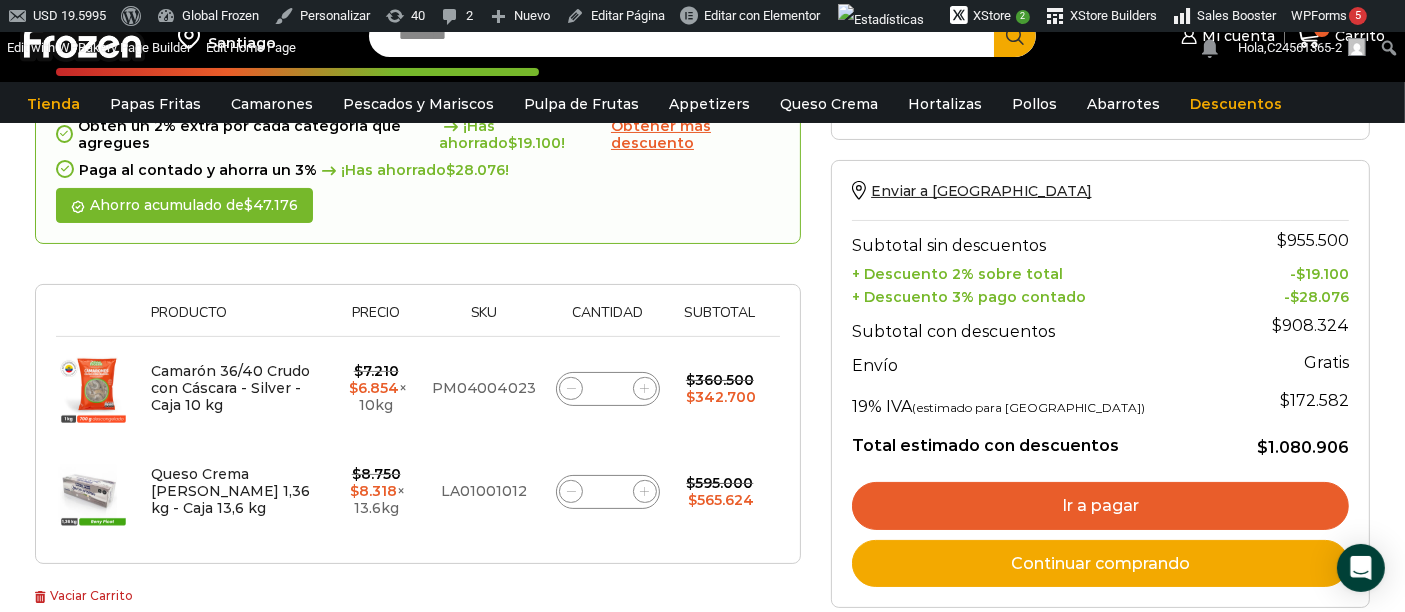 drag, startPoint x: 1413, startPoint y: 117, endPoint x: 1421, endPoint y: 195, distance: 78.40918 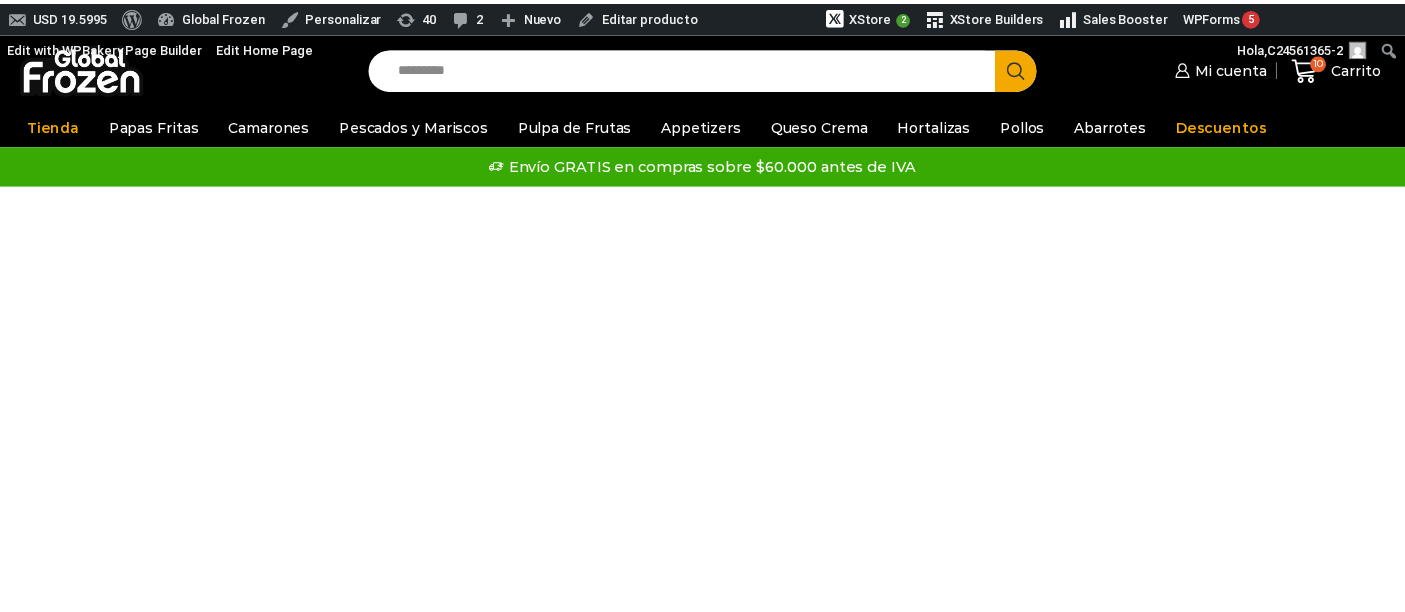 scroll, scrollTop: 68, scrollLeft: 0, axis: vertical 